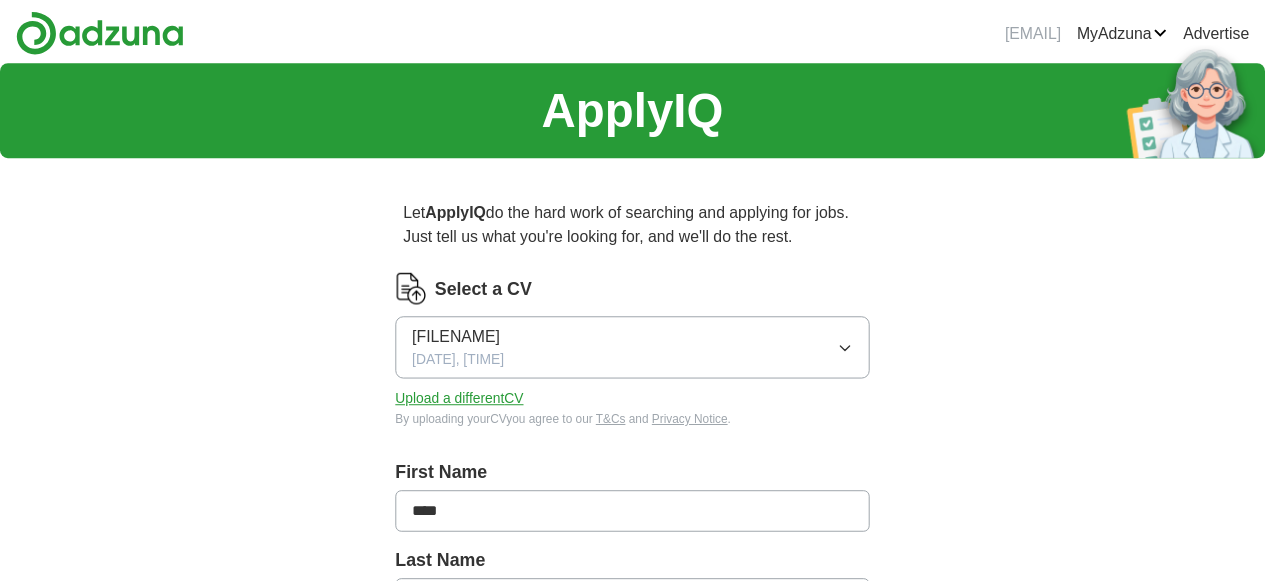 scroll, scrollTop: 0, scrollLeft: 0, axis: both 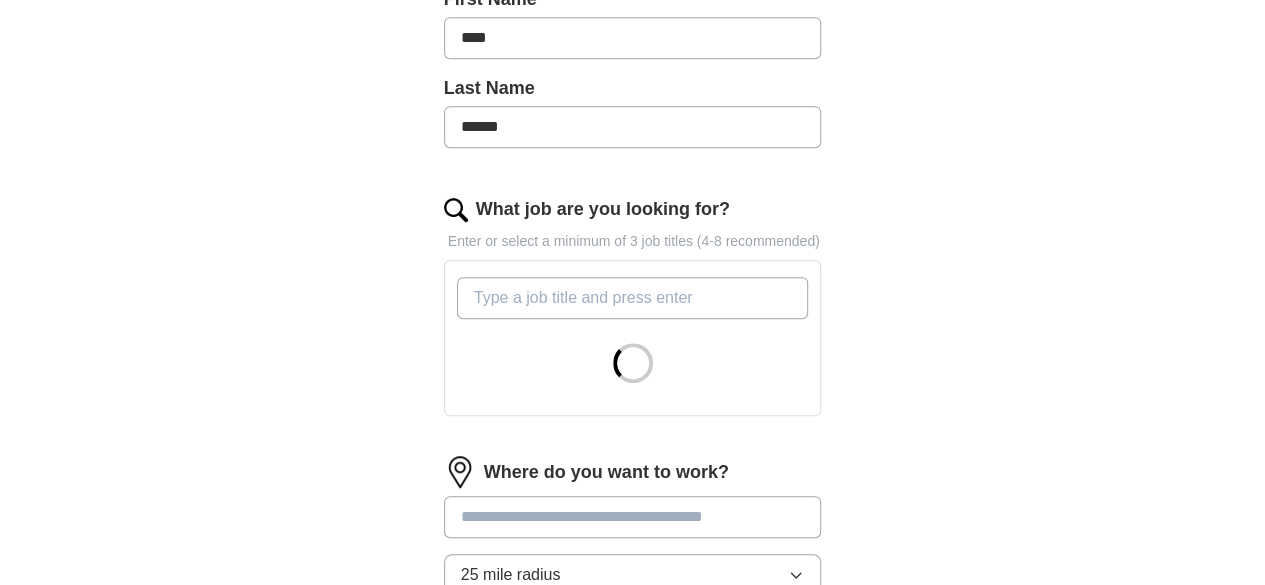 click on "What job are you looking for?" at bounding box center [633, 298] 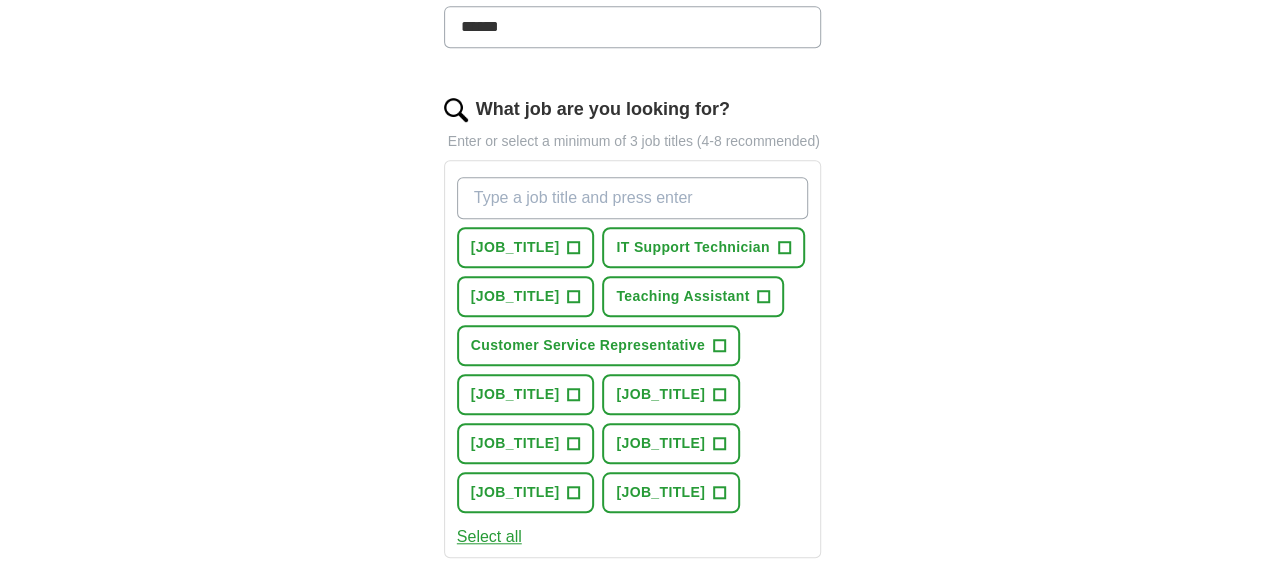 scroll, scrollTop: 700, scrollLeft: 0, axis: vertical 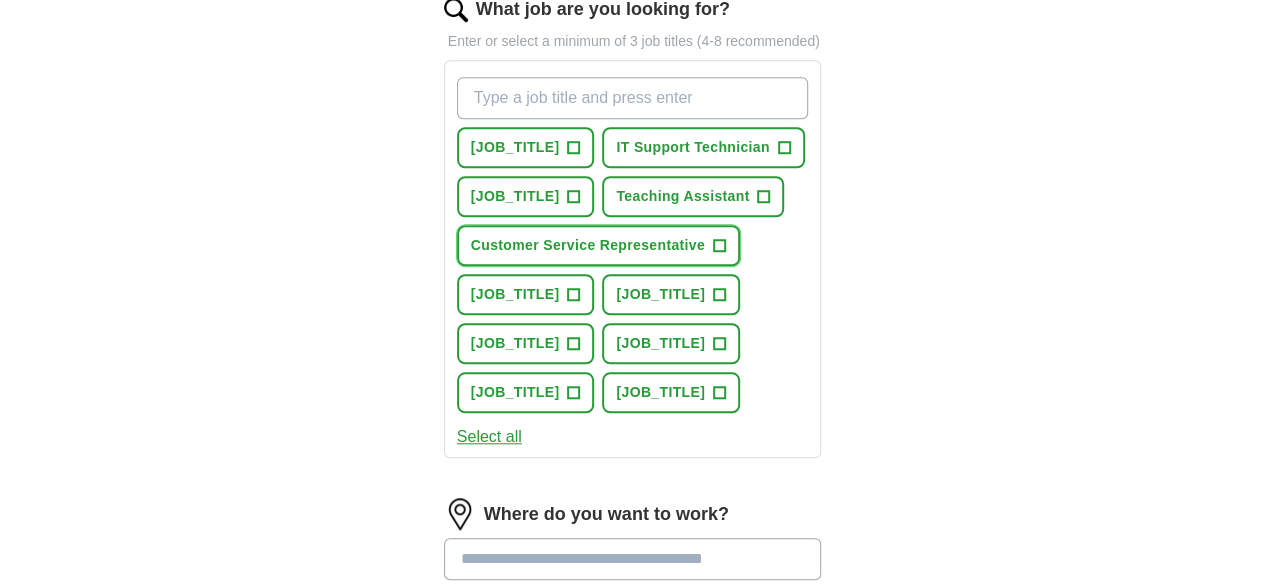 click on "+" at bounding box center (719, 246) 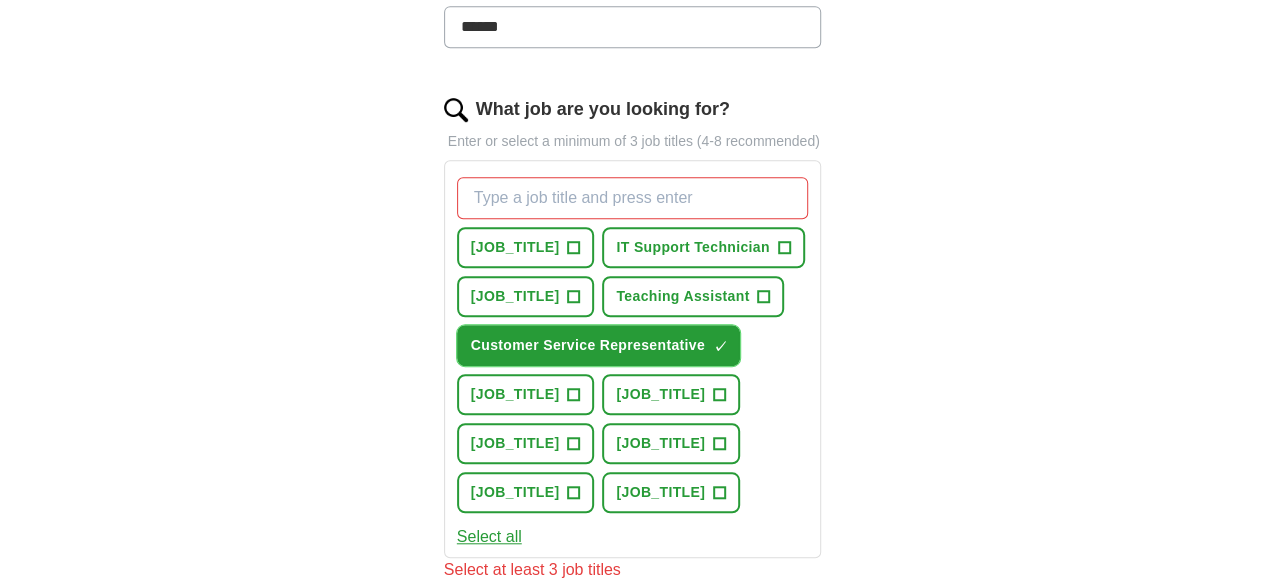scroll, scrollTop: 700, scrollLeft: 0, axis: vertical 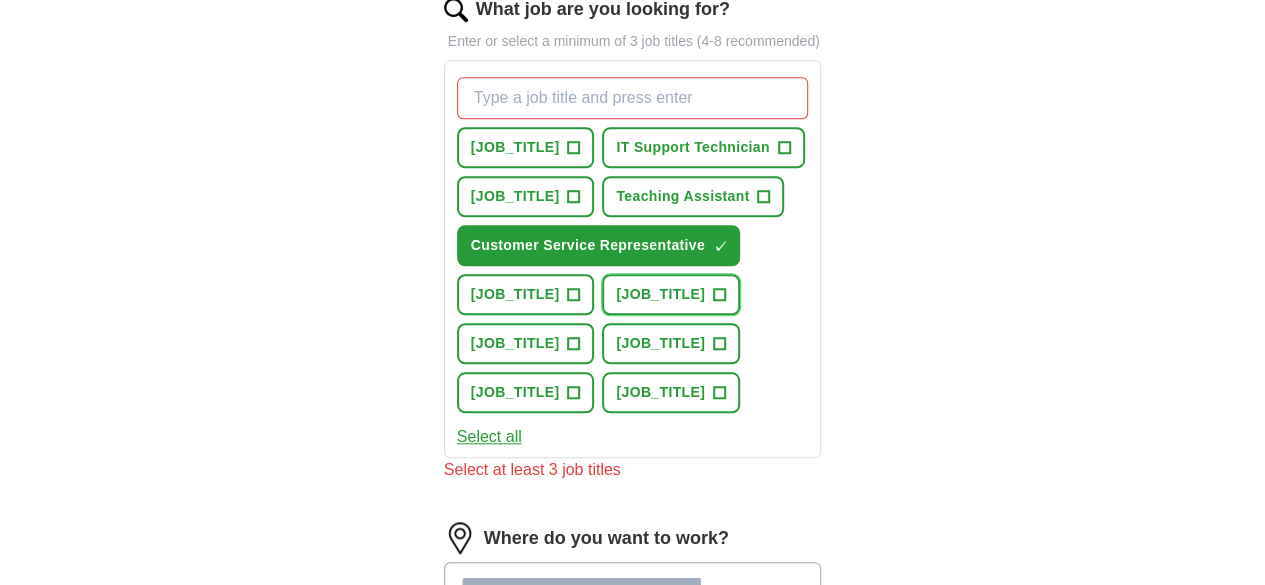 click on "[JOB_TITLE]" at bounding box center (660, 294) 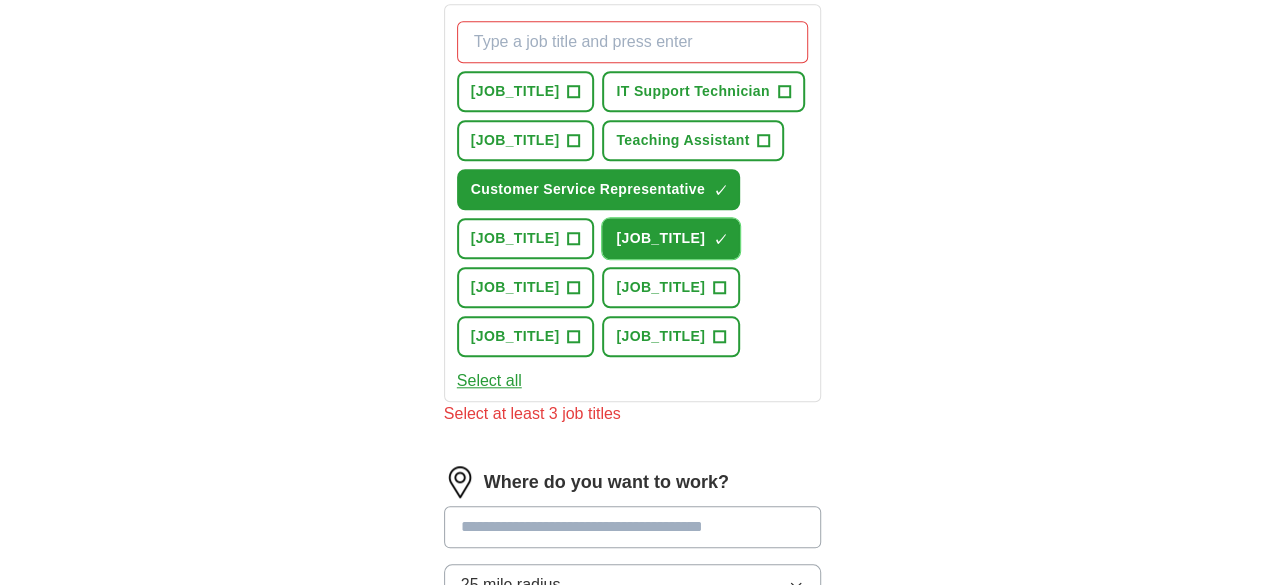 scroll, scrollTop: 800, scrollLeft: 0, axis: vertical 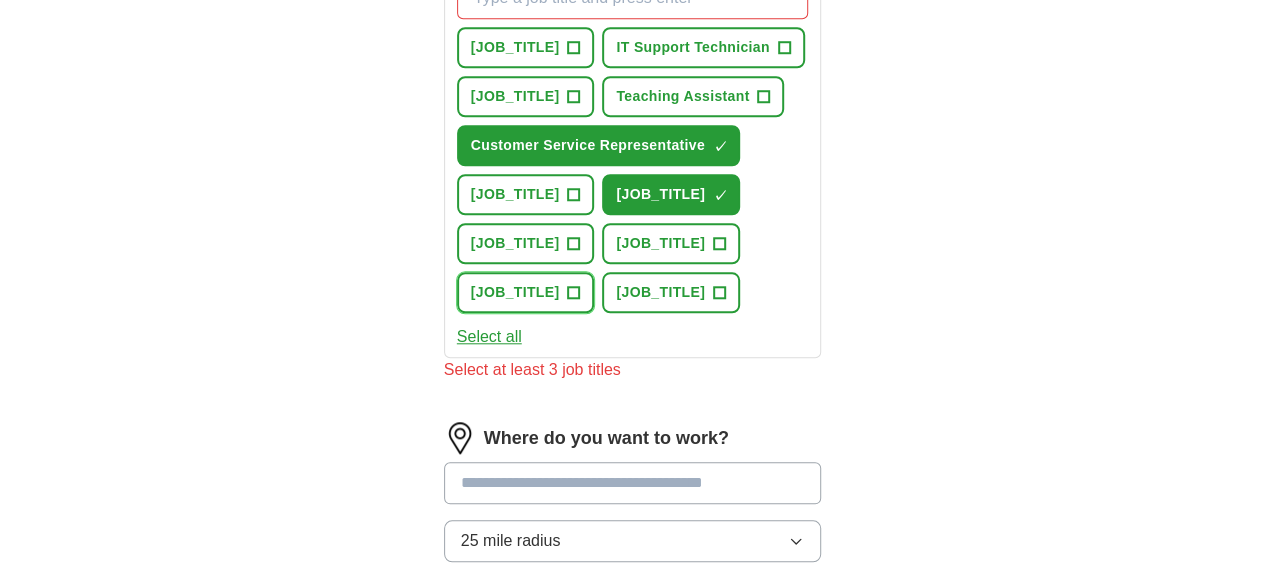 click on "[JOB_TITLE]" at bounding box center [515, 292] 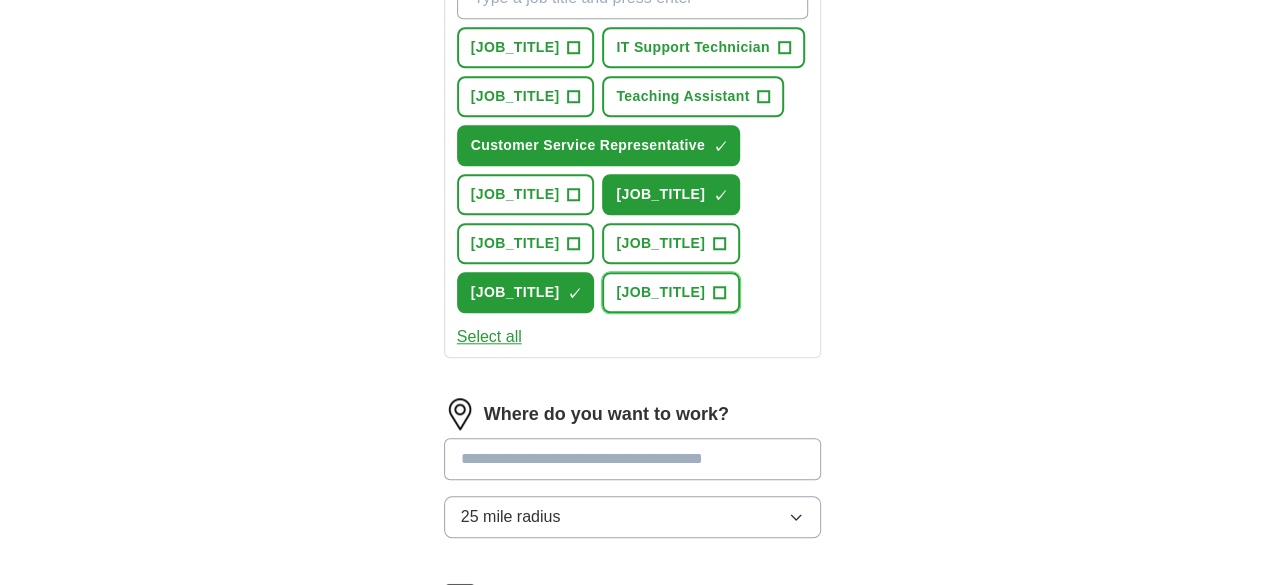 click on "[JOB_TITLE]" at bounding box center [660, 292] 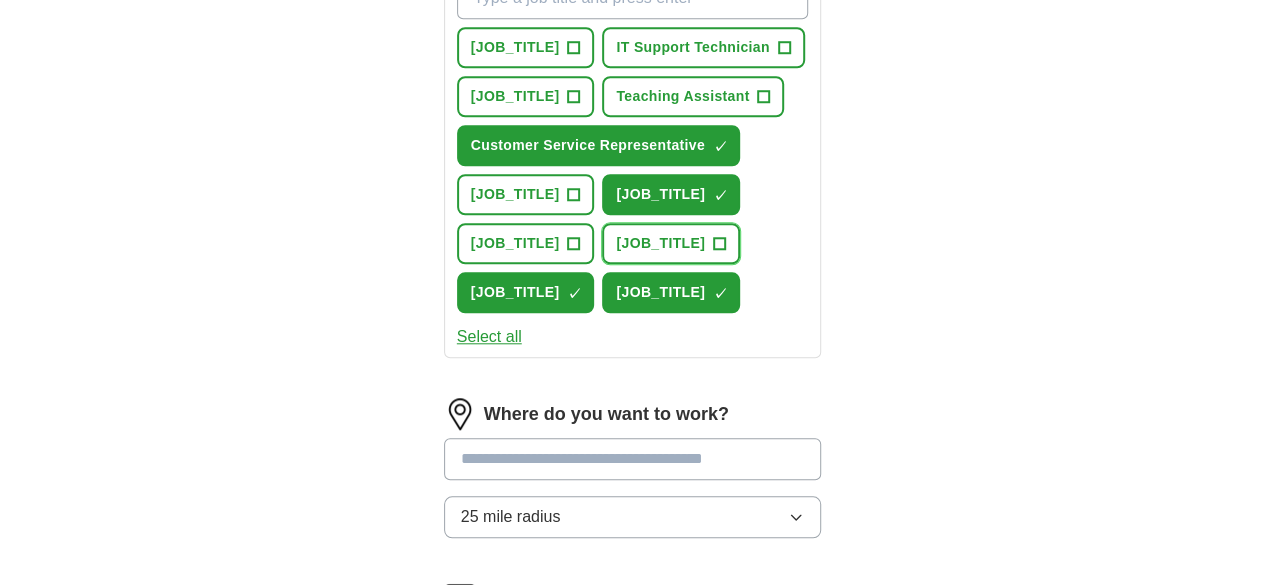 click on "[JOB_TITLE]" at bounding box center (660, 243) 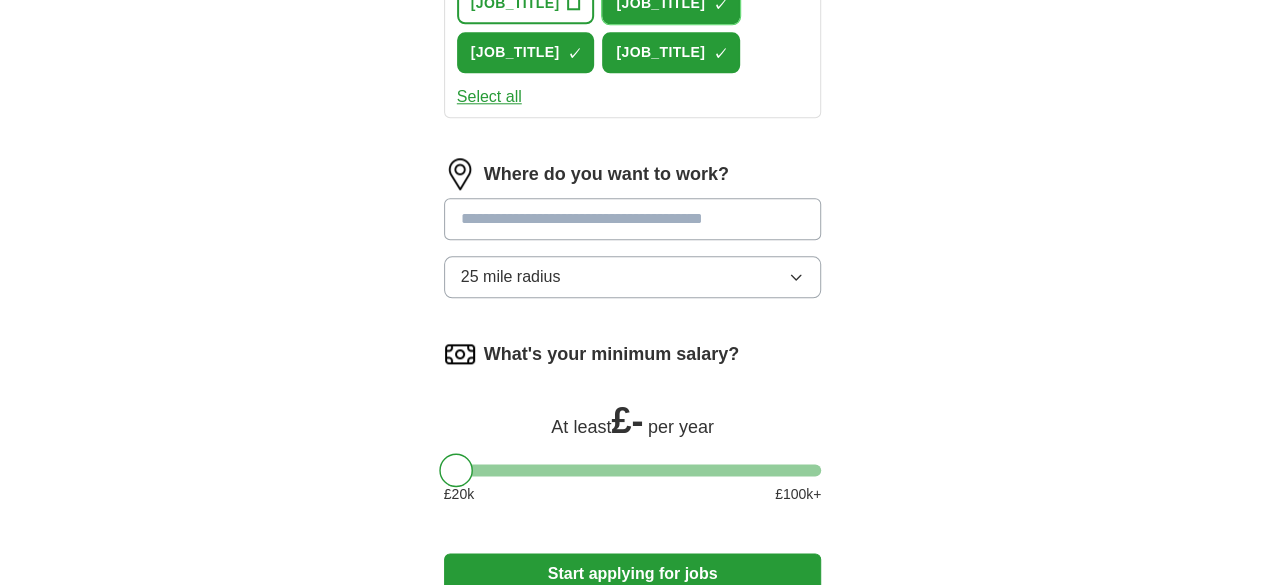 scroll, scrollTop: 1100, scrollLeft: 0, axis: vertical 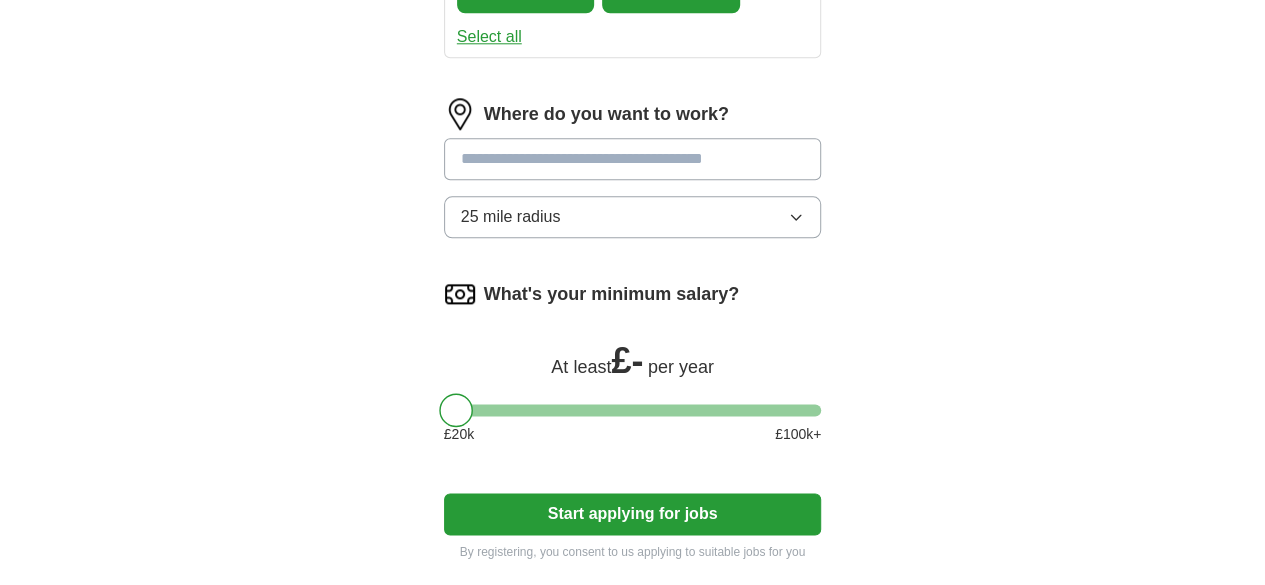 click at bounding box center [633, 159] 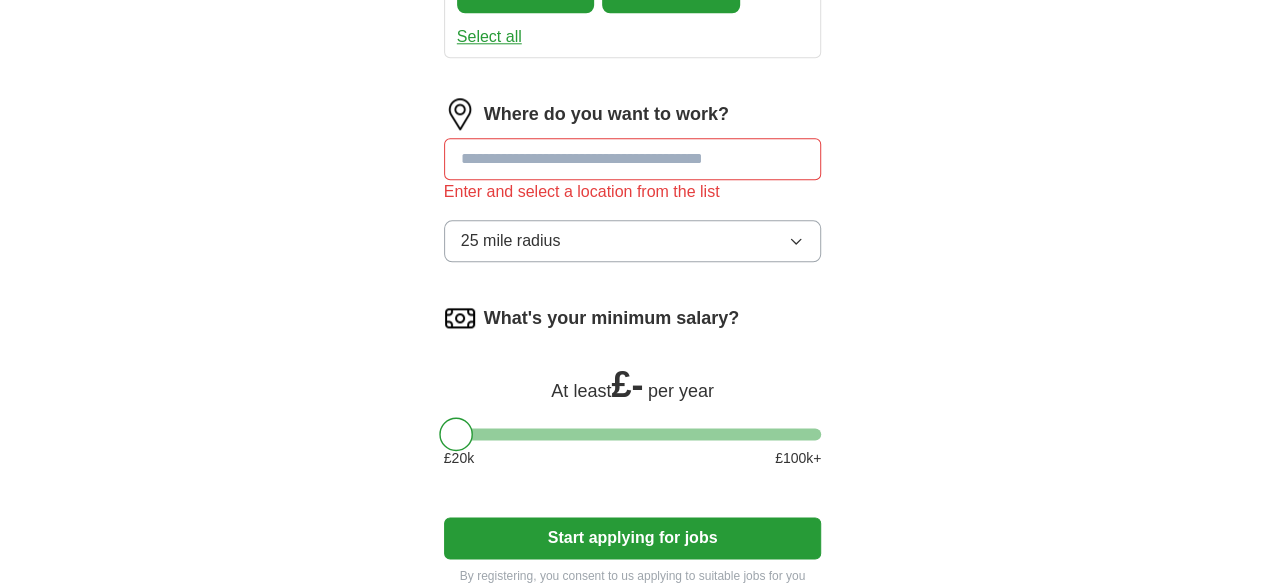 click on "Where do you want to work? Enter and select a location from the list 25 mile radius" at bounding box center (633, 188) 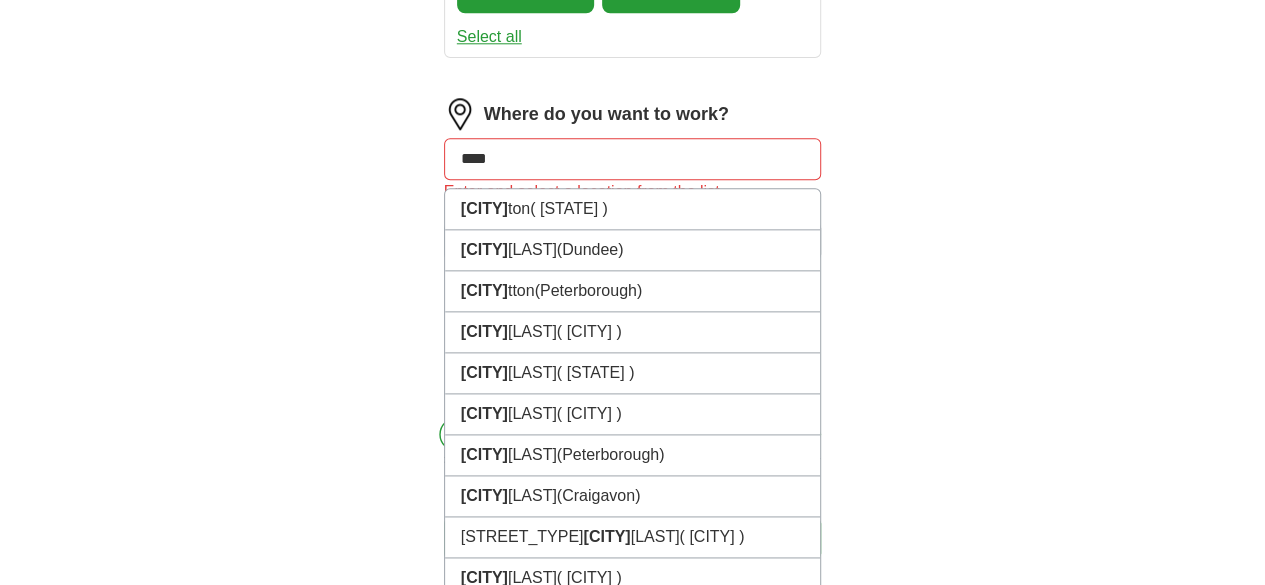 type on "*****" 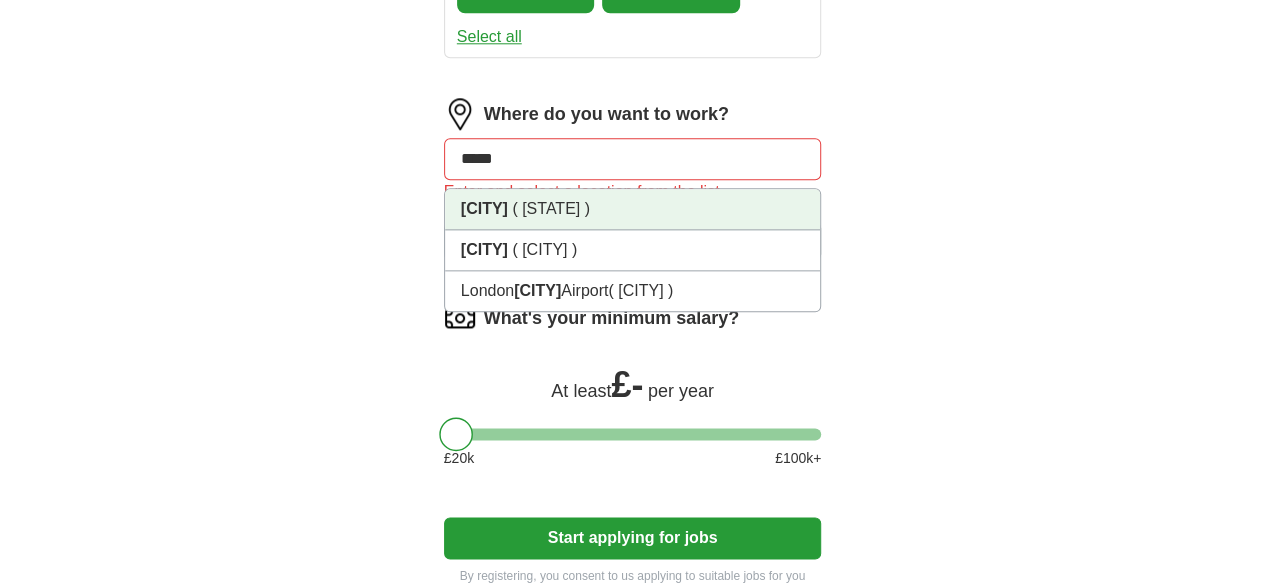 click on "[CITY] ([STATE])" at bounding box center (633, 209) 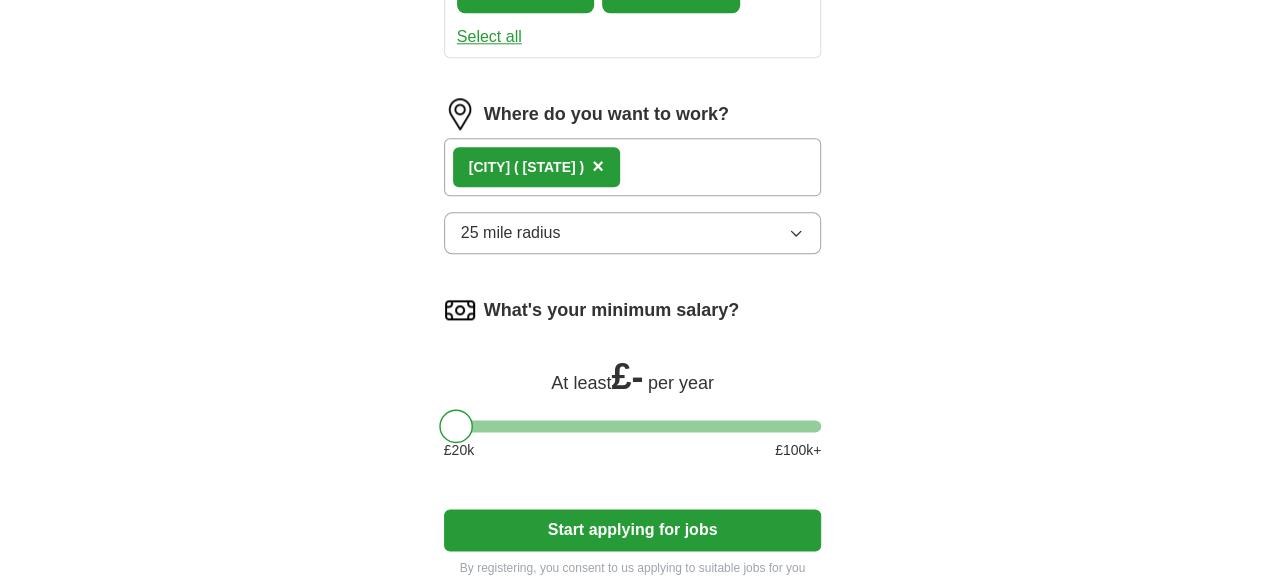 click on "25 mile radius" at bounding box center [633, 233] 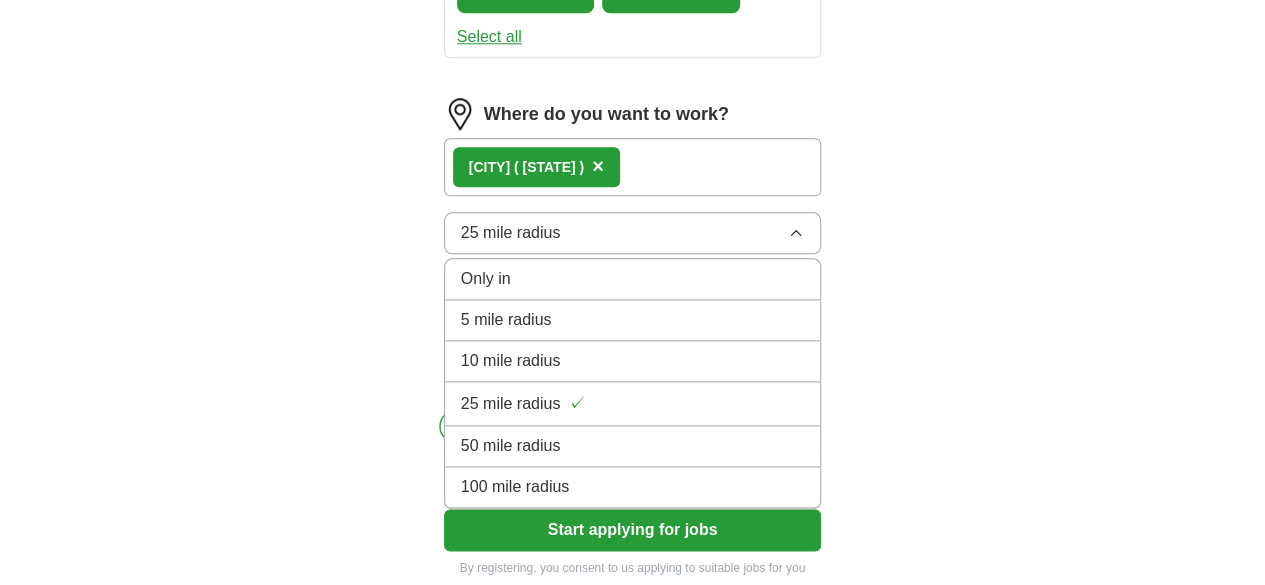 click on "10 mile radius" at bounding box center (633, 361) 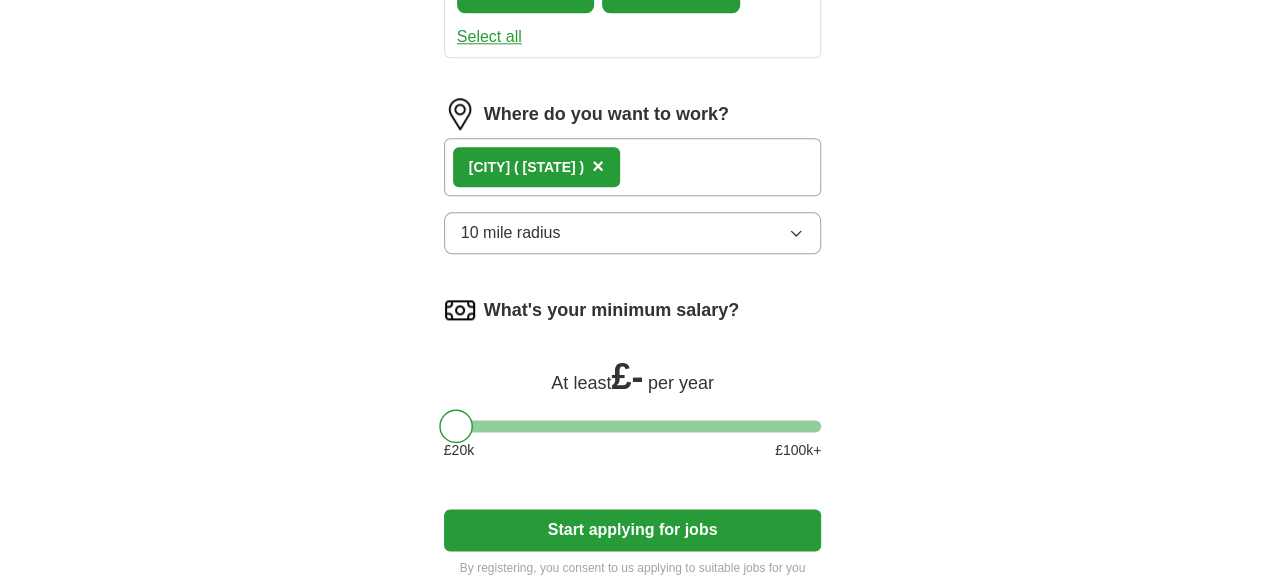 scroll, scrollTop: 1300, scrollLeft: 0, axis: vertical 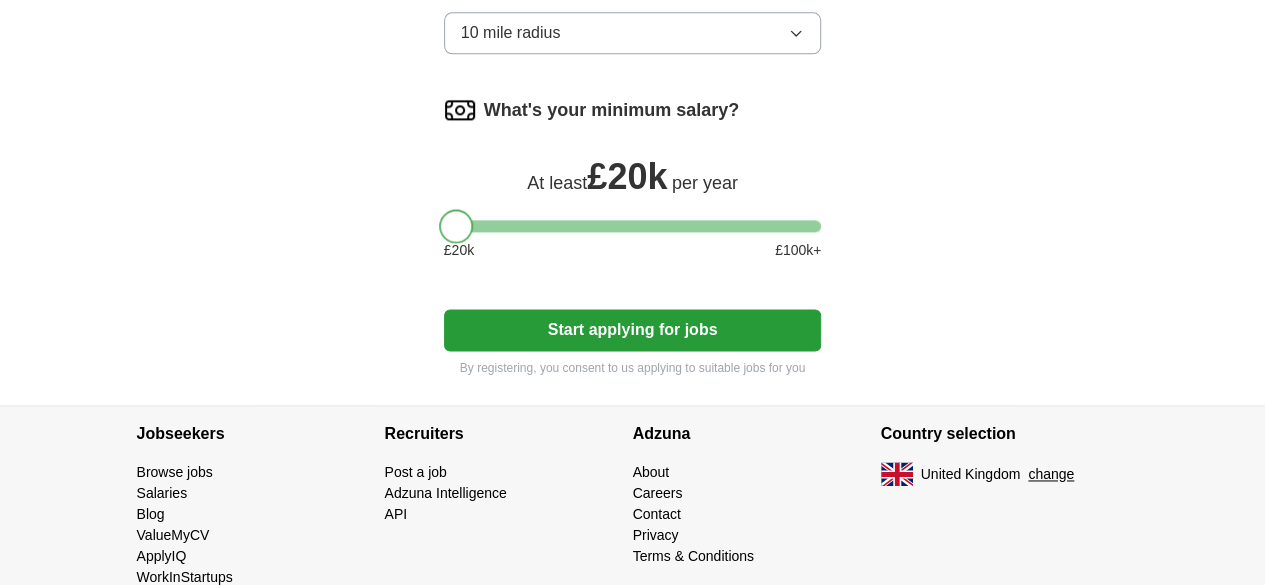 drag, startPoint x: 422, startPoint y: 294, endPoint x: 396, endPoint y: 302, distance: 27.202942 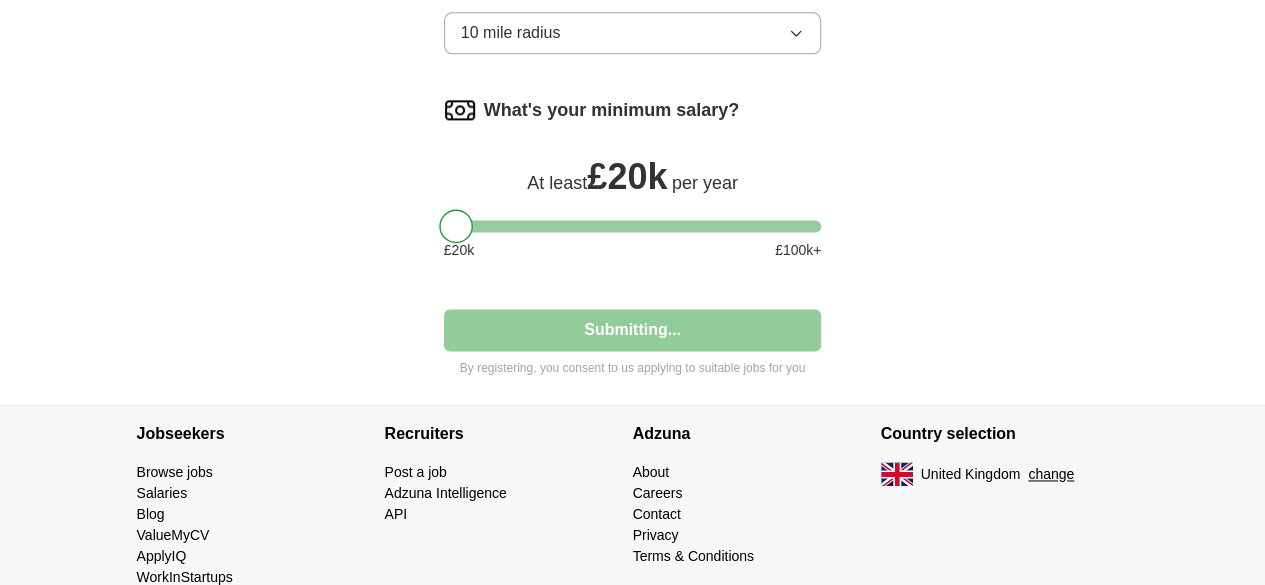 select on "**" 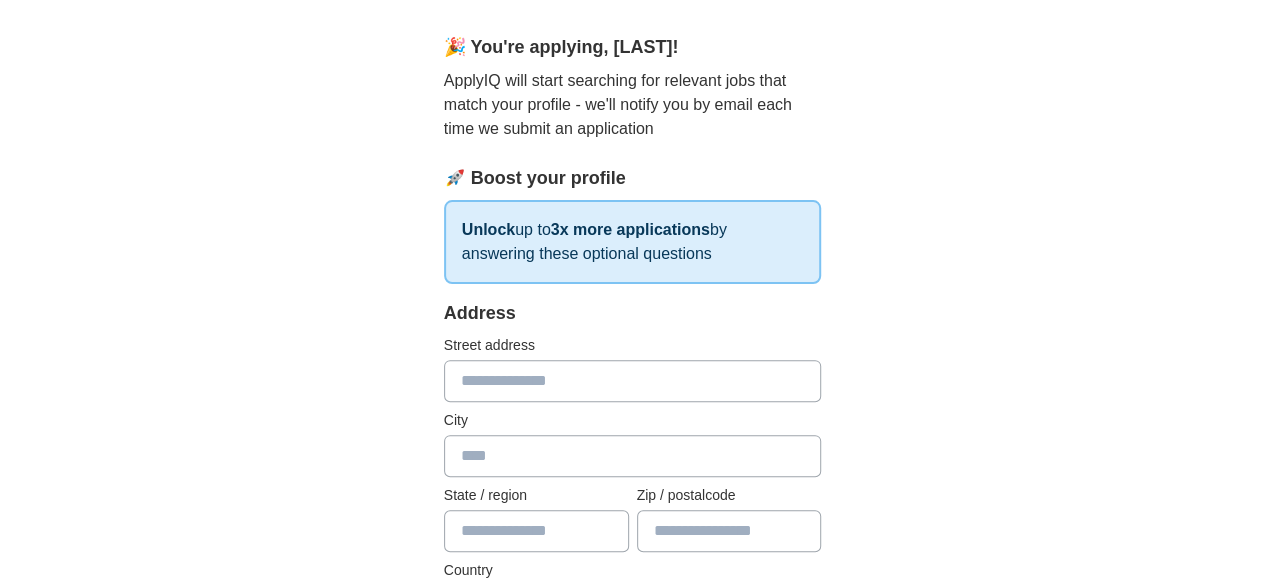 scroll, scrollTop: 300, scrollLeft: 0, axis: vertical 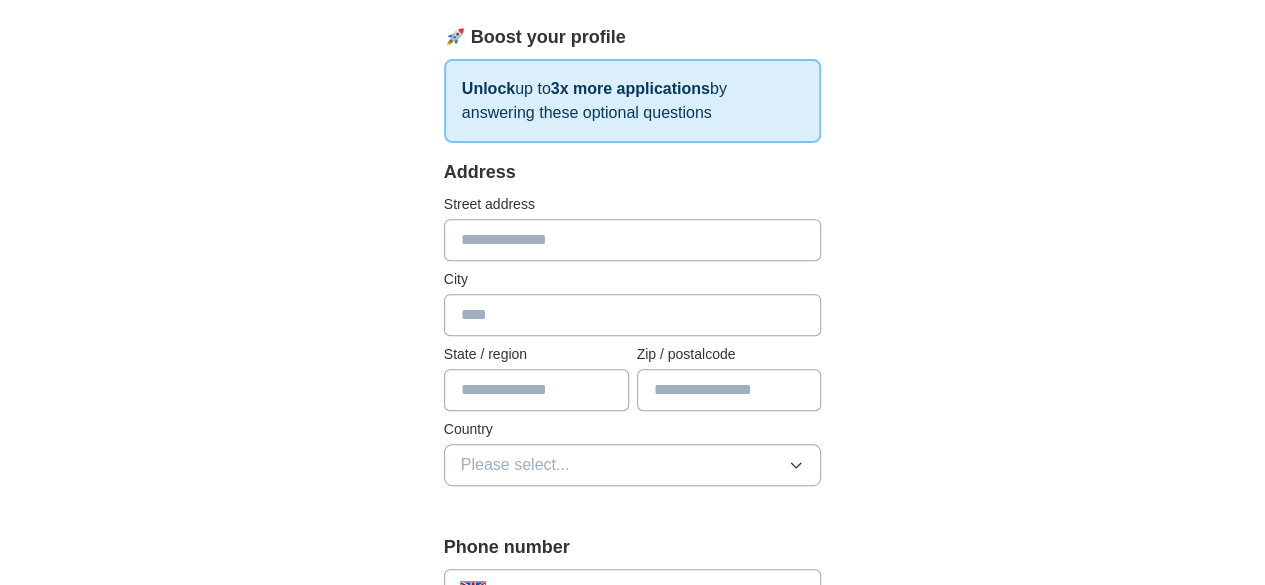 click at bounding box center [633, 240] 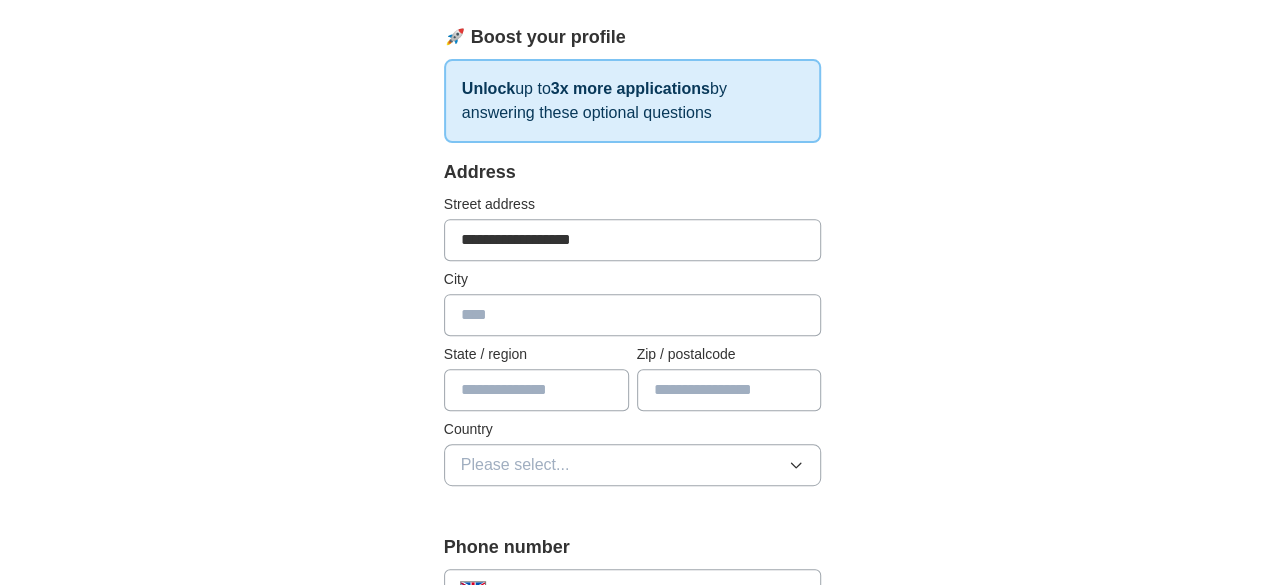 type on "*****" 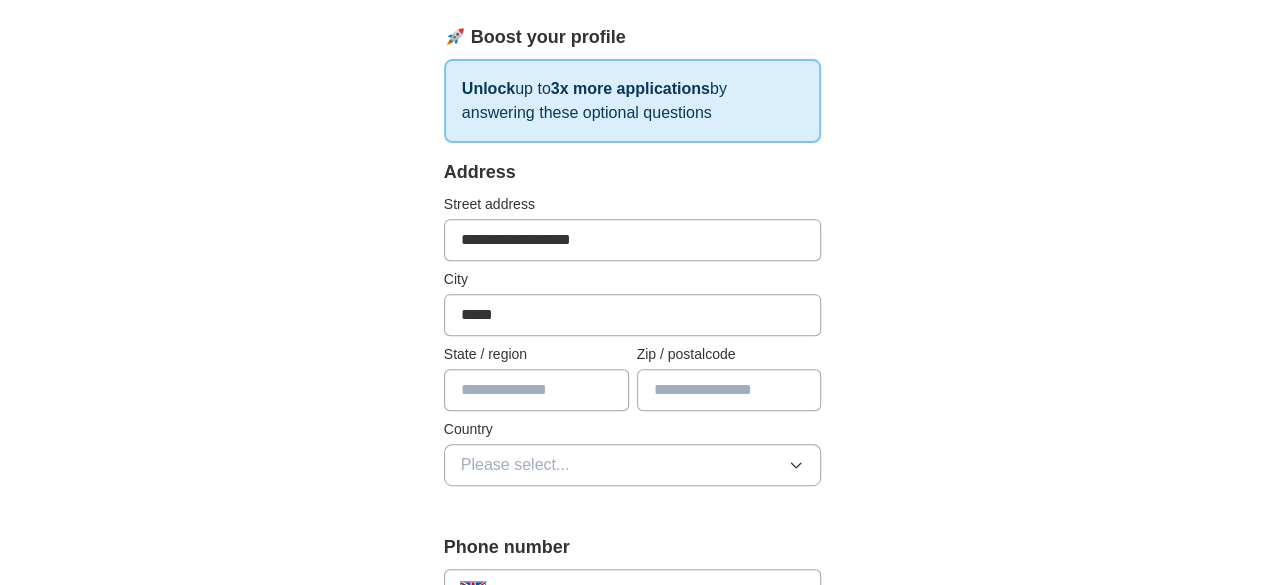 type on "****" 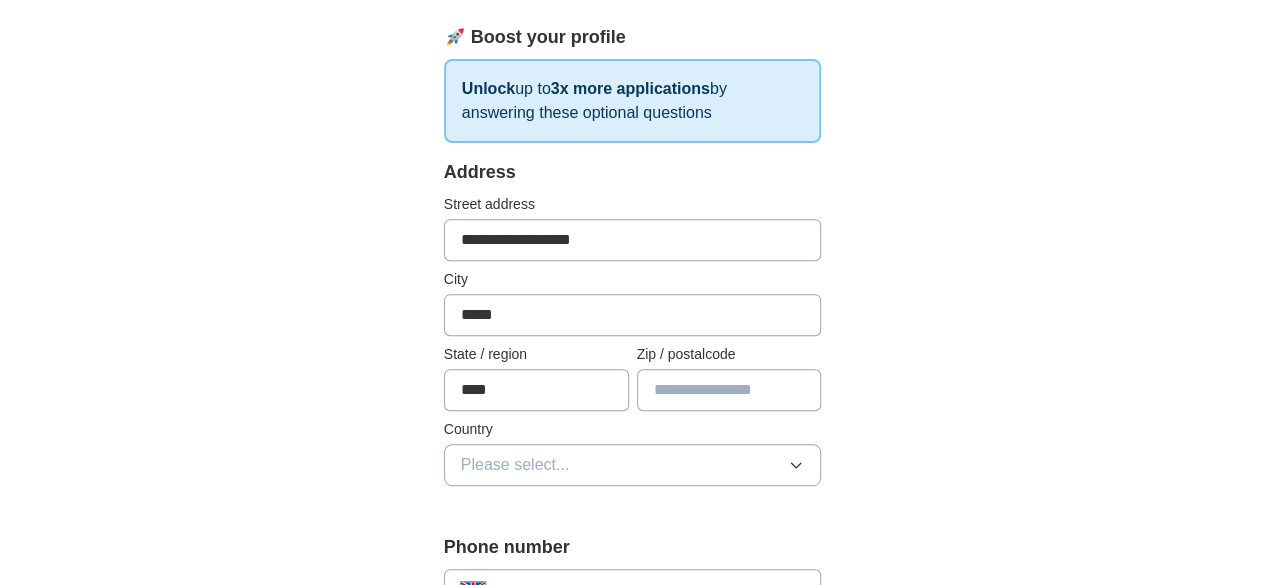 type on "*******" 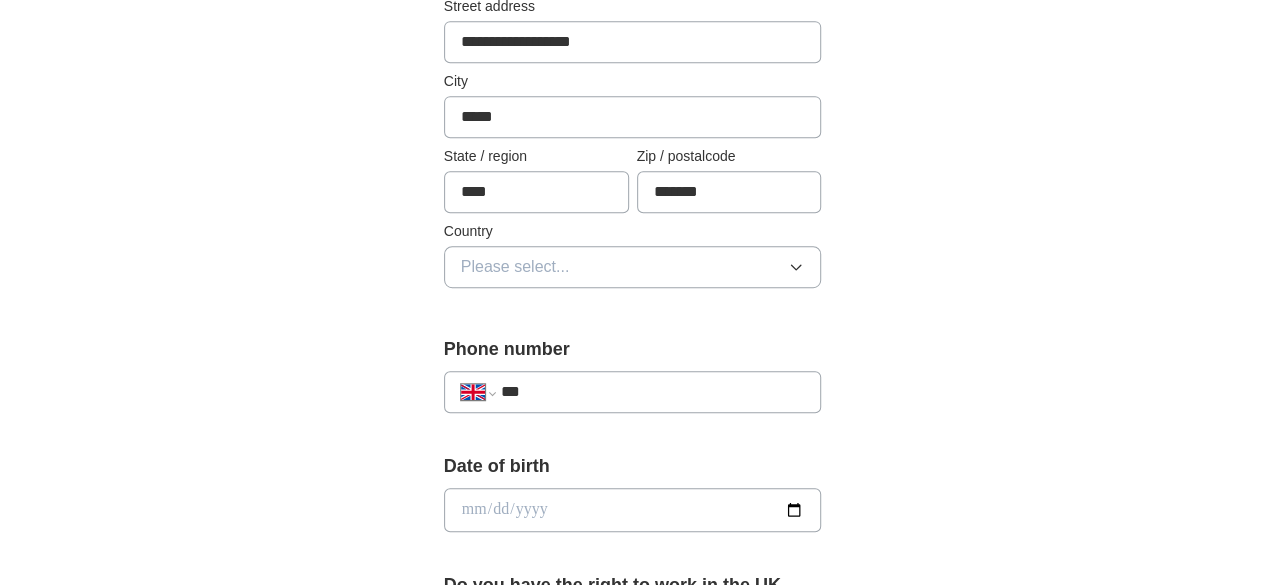 scroll, scrollTop: 500, scrollLeft: 0, axis: vertical 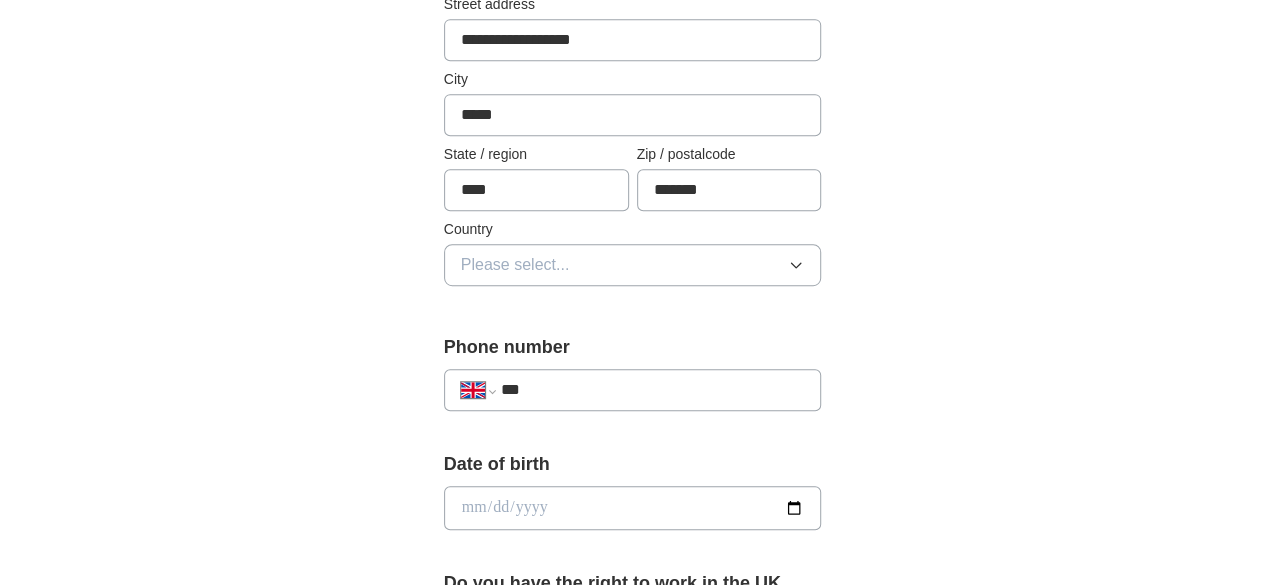 click on "Please select..." at bounding box center [633, 265] 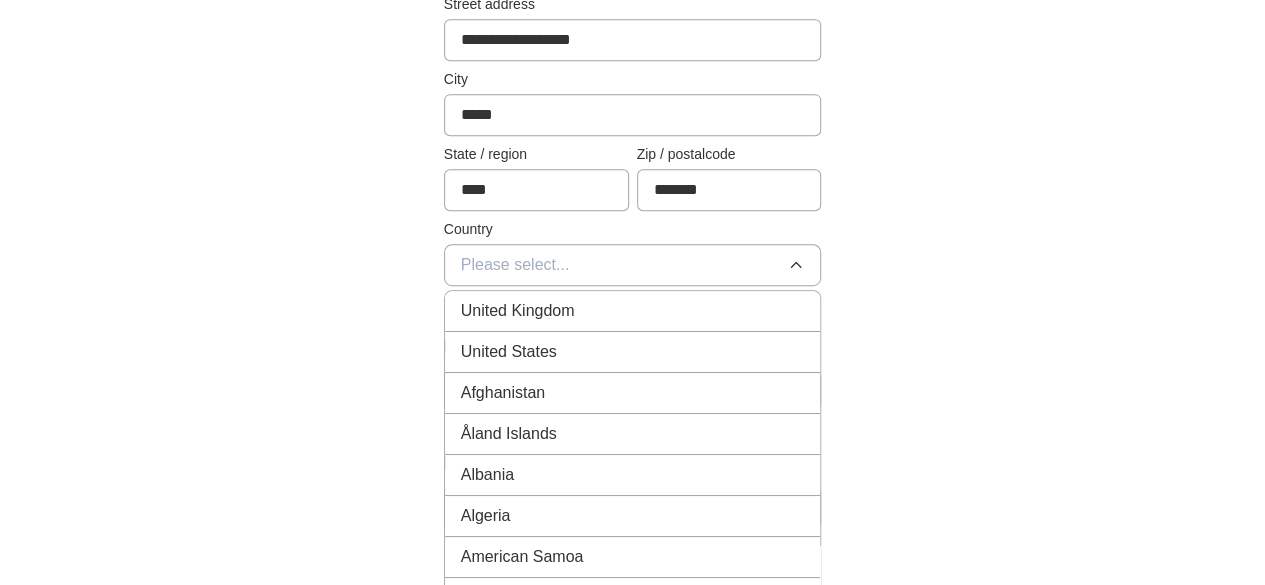 click on "United Kingdom" at bounding box center [633, 311] 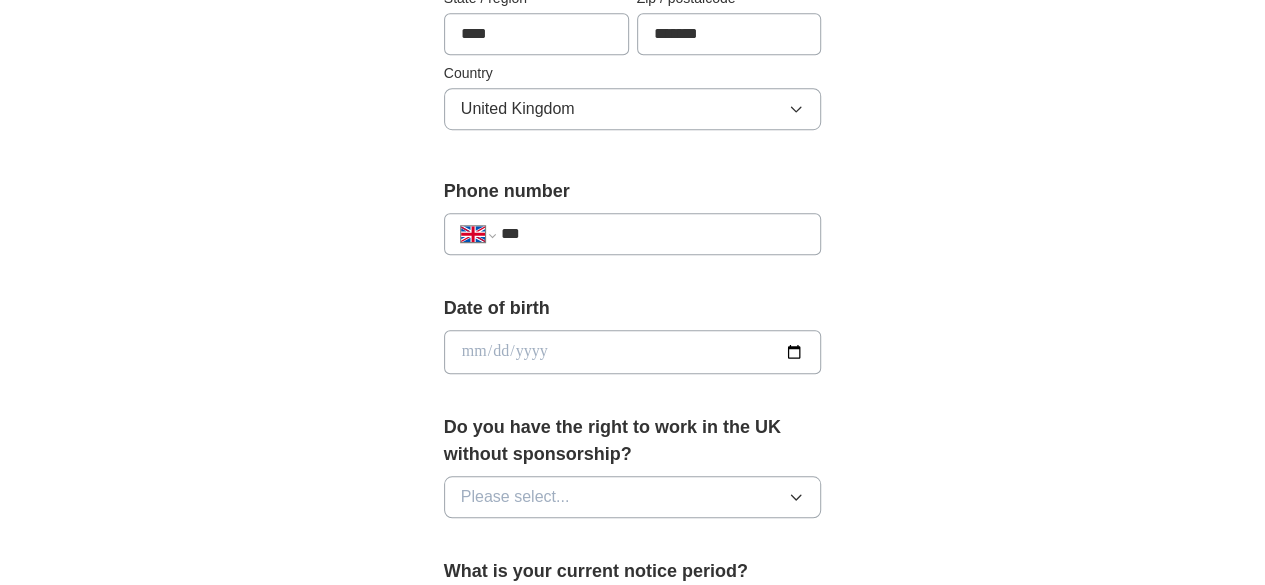 scroll, scrollTop: 700, scrollLeft: 0, axis: vertical 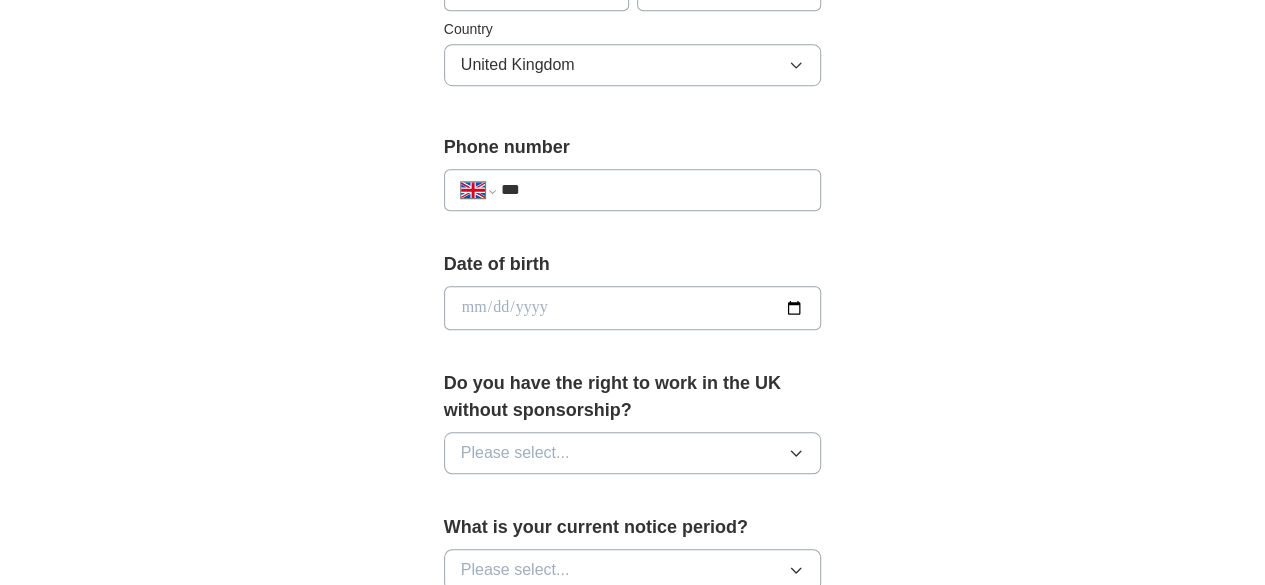 click on "***" at bounding box center [653, 190] 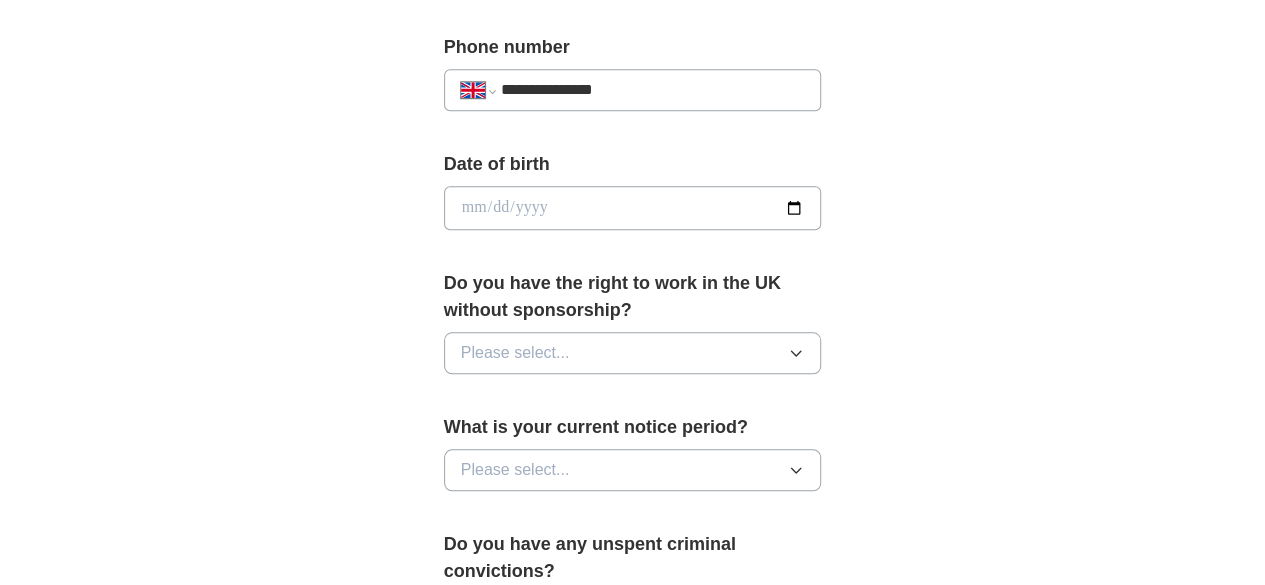 scroll, scrollTop: 900, scrollLeft: 0, axis: vertical 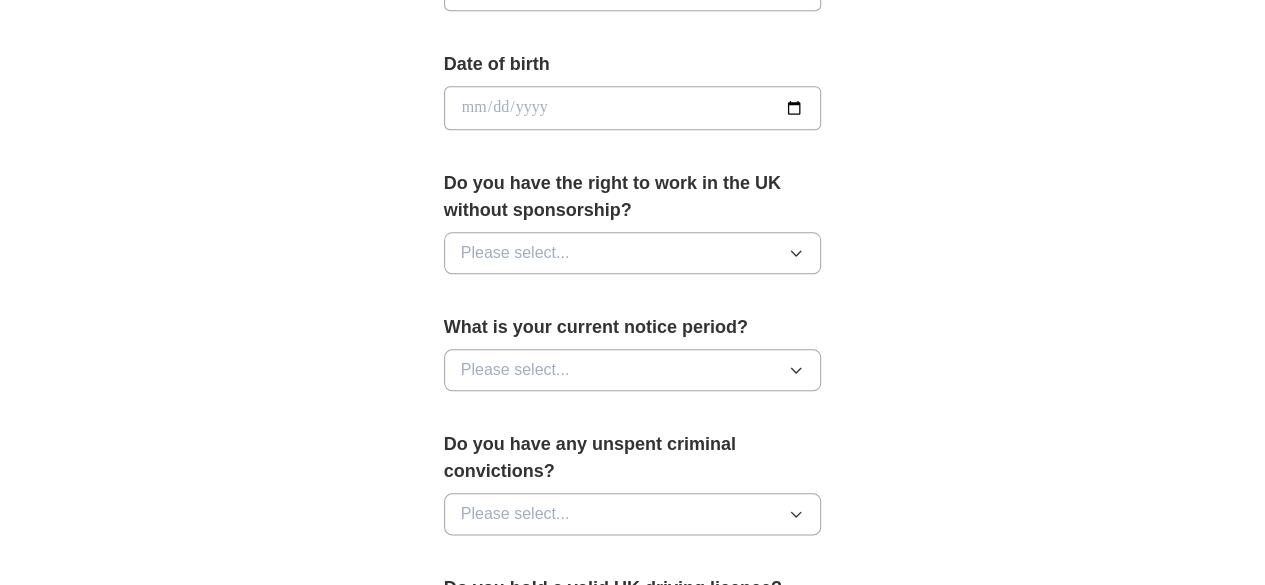 click at bounding box center [633, 108] 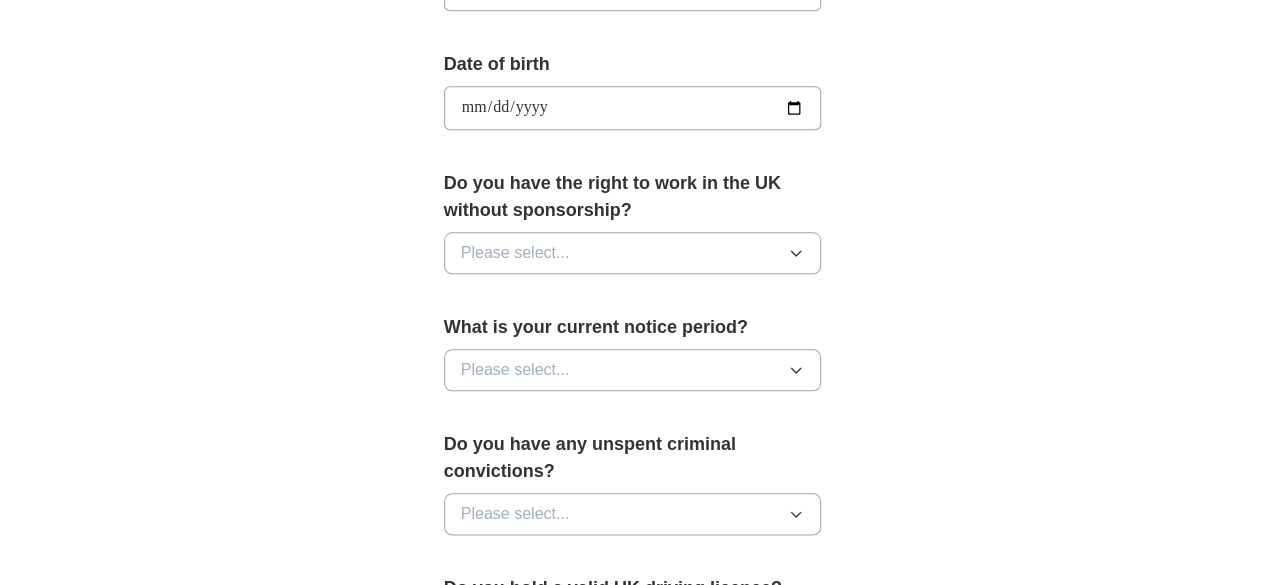type on "**********" 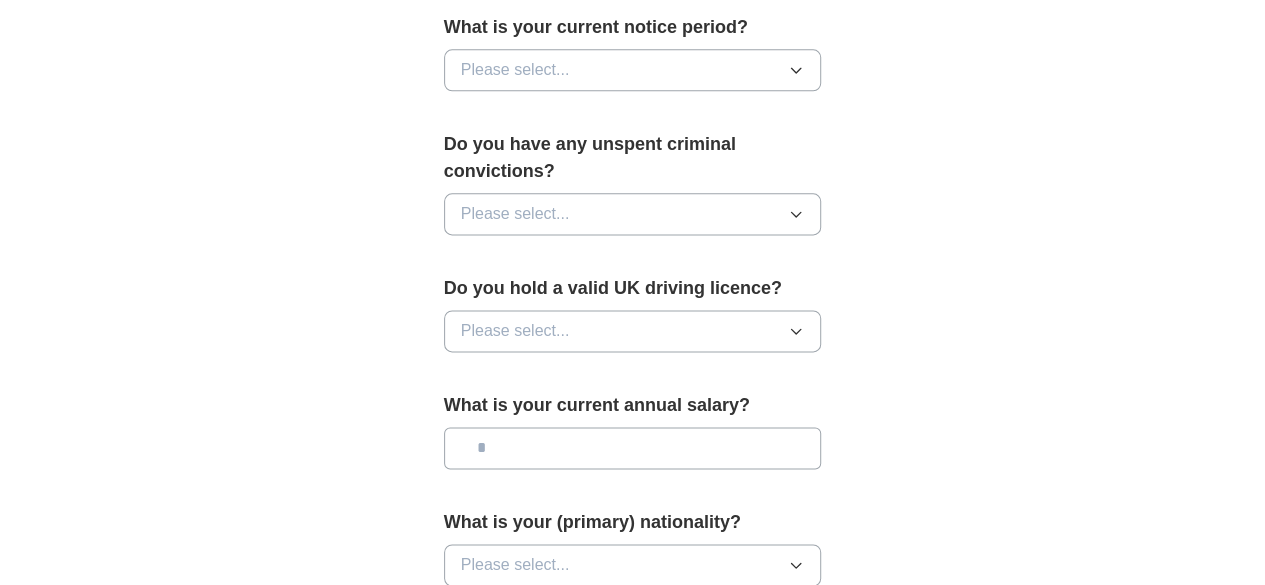 scroll, scrollTop: 1000, scrollLeft: 0, axis: vertical 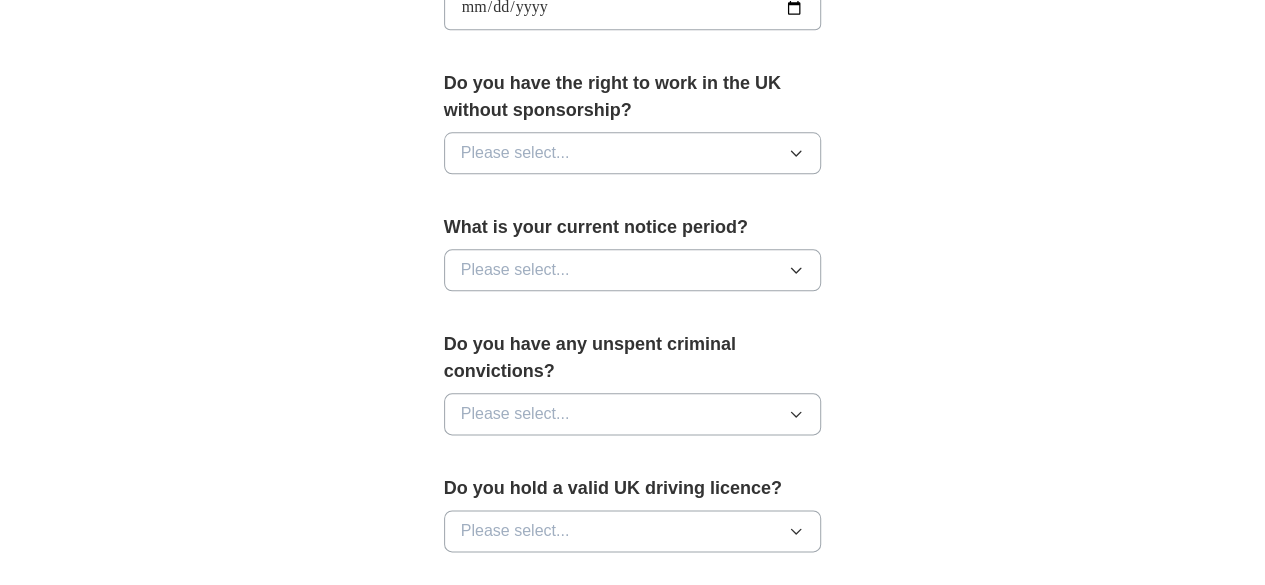 click on "Please select..." at bounding box center [633, 153] 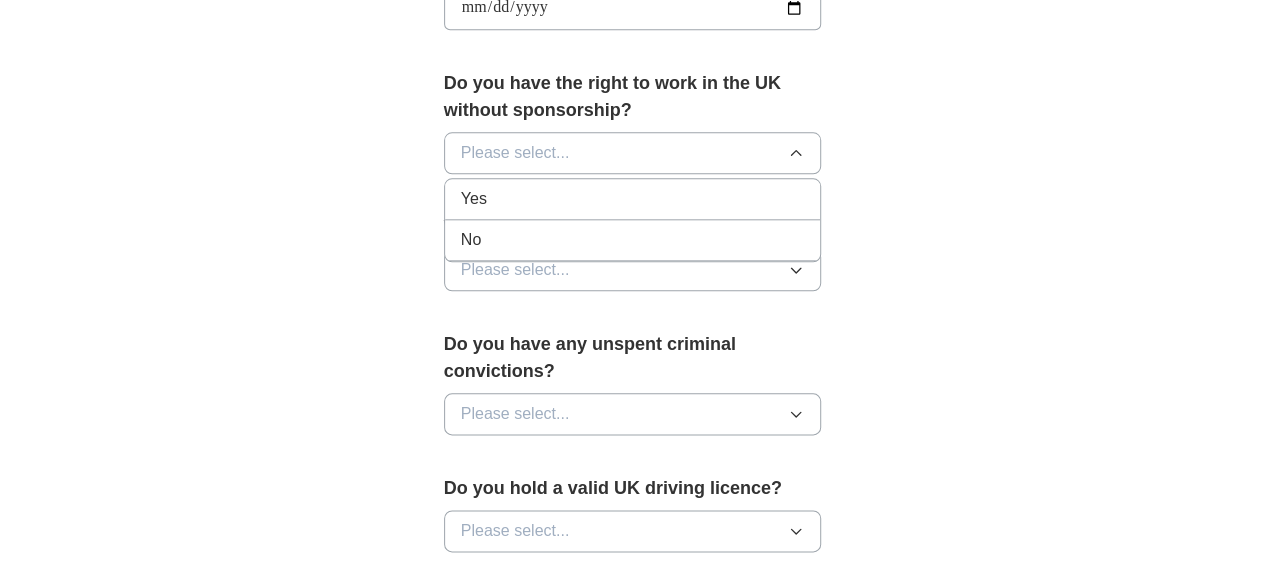 click on "Yes" at bounding box center (633, 199) 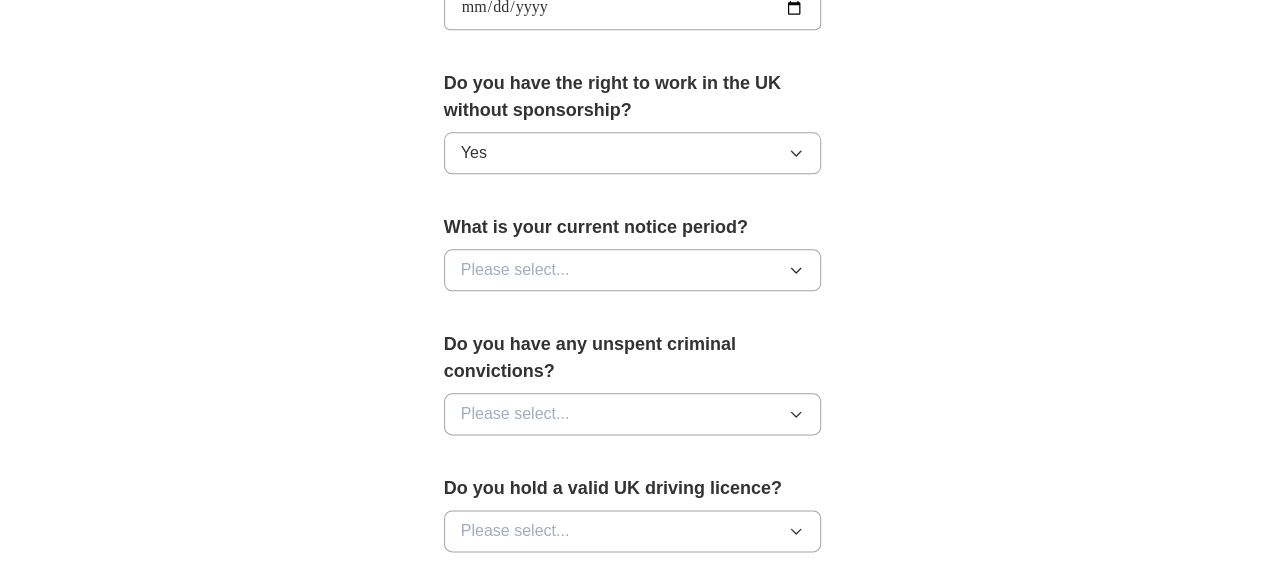 scroll, scrollTop: 1100, scrollLeft: 0, axis: vertical 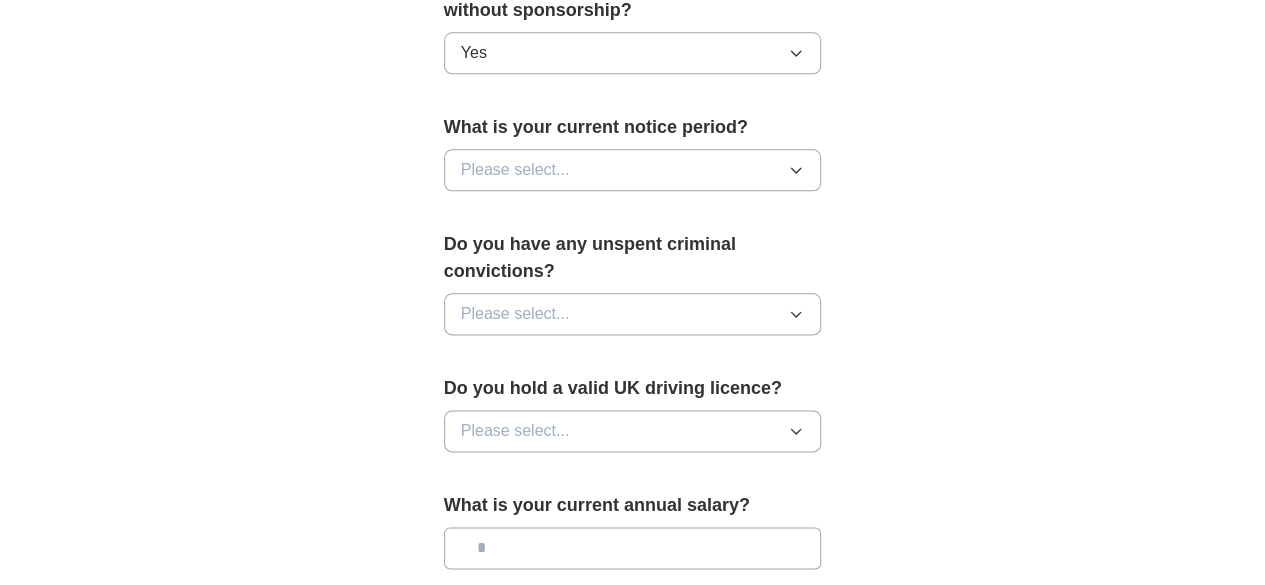 click on "Please select..." at bounding box center [633, 170] 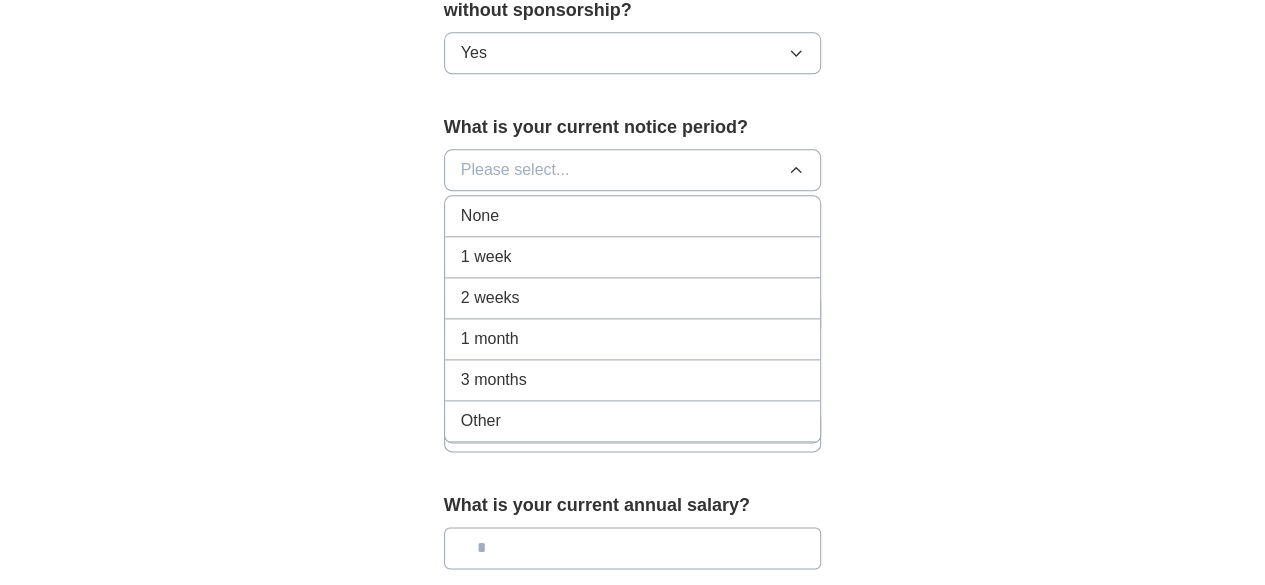 click on "None" at bounding box center (633, 216) 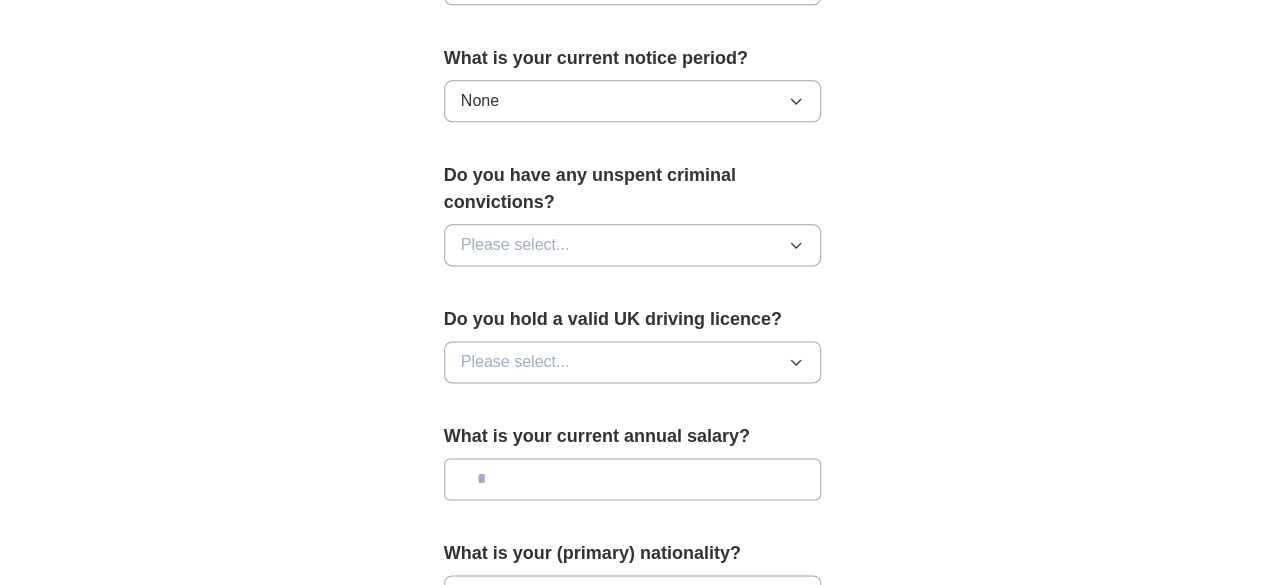 scroll, scrollTop: 1200, scrollLeft: 0, axis: vertical 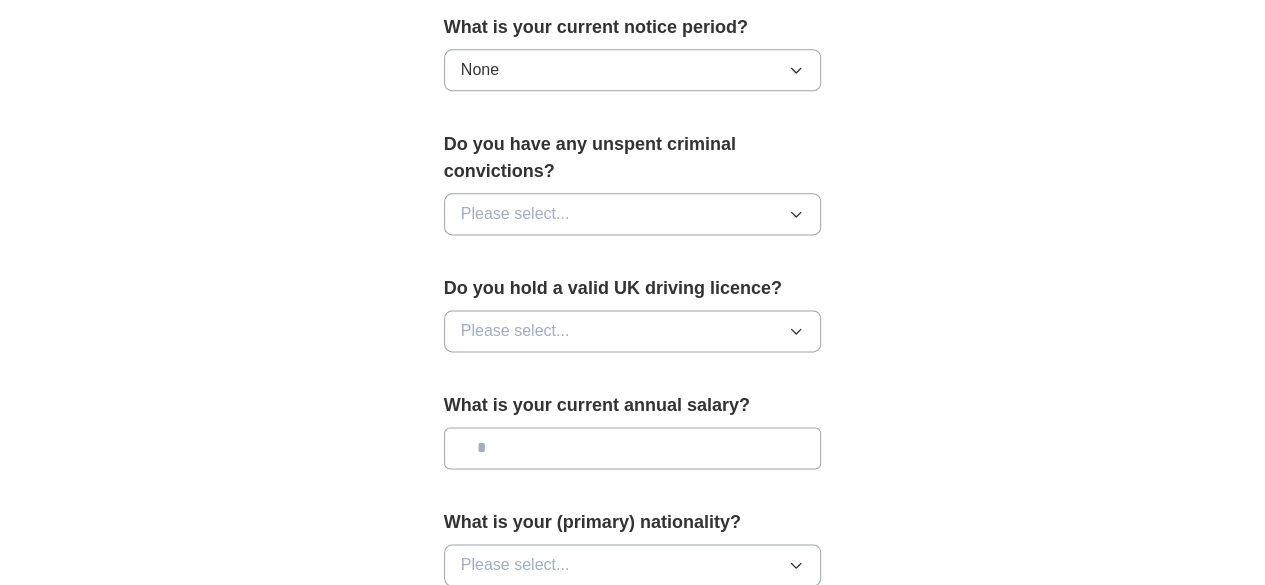 click on "Please select..." at bounding box center (633, 214) 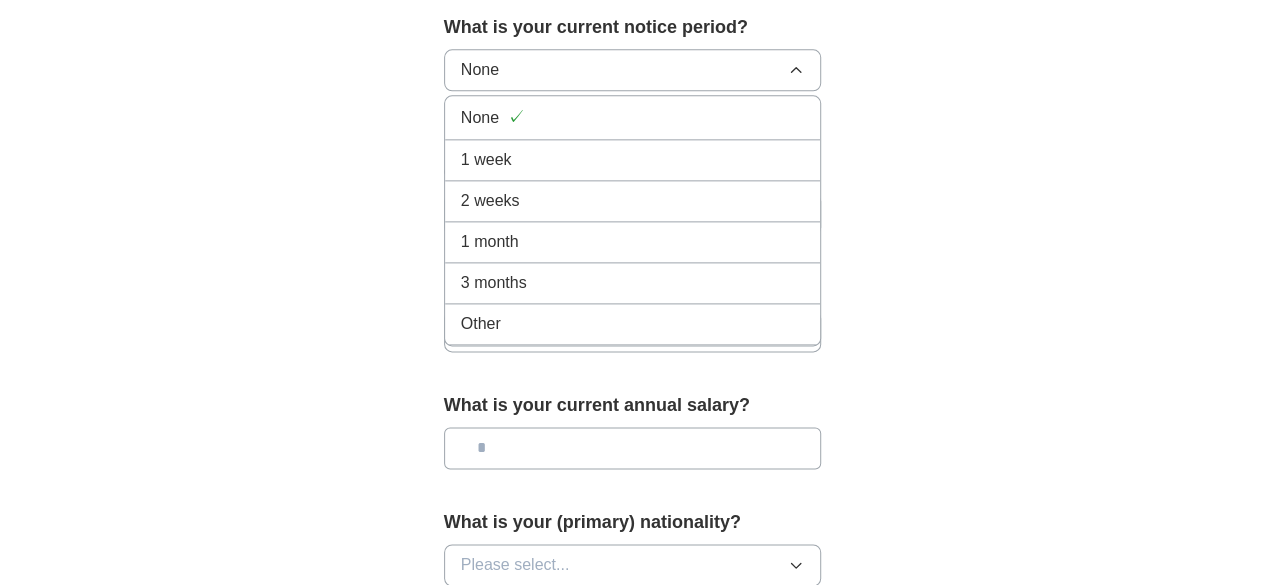 click on "None" at bounding box center [633, 70] 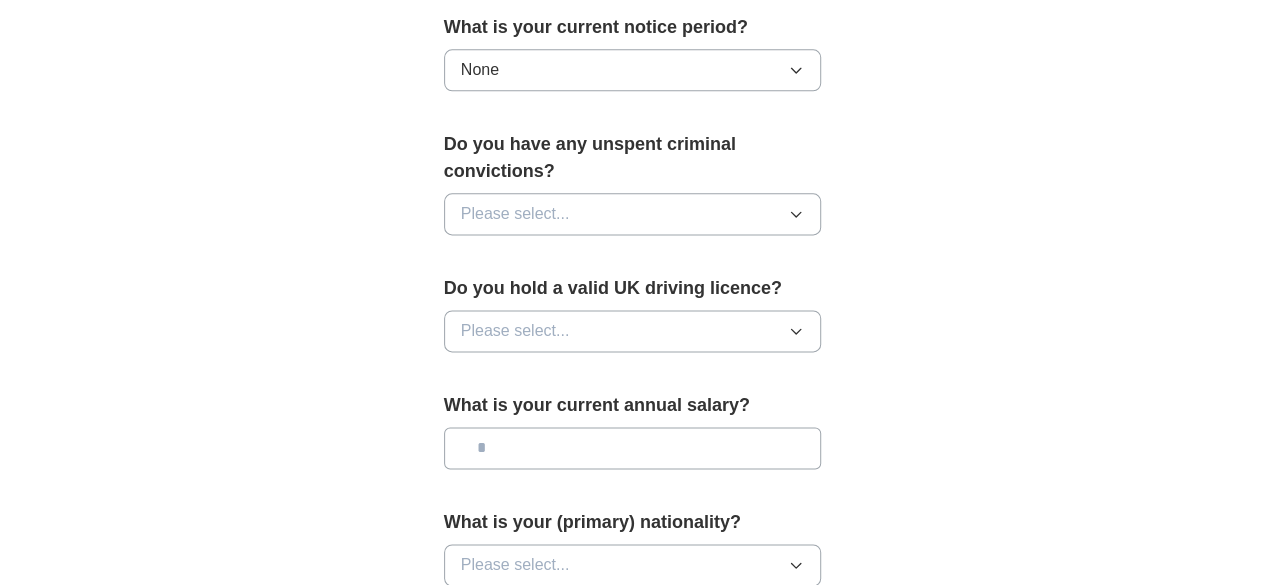 click on "Please select..." at bounding box center (633, 214) 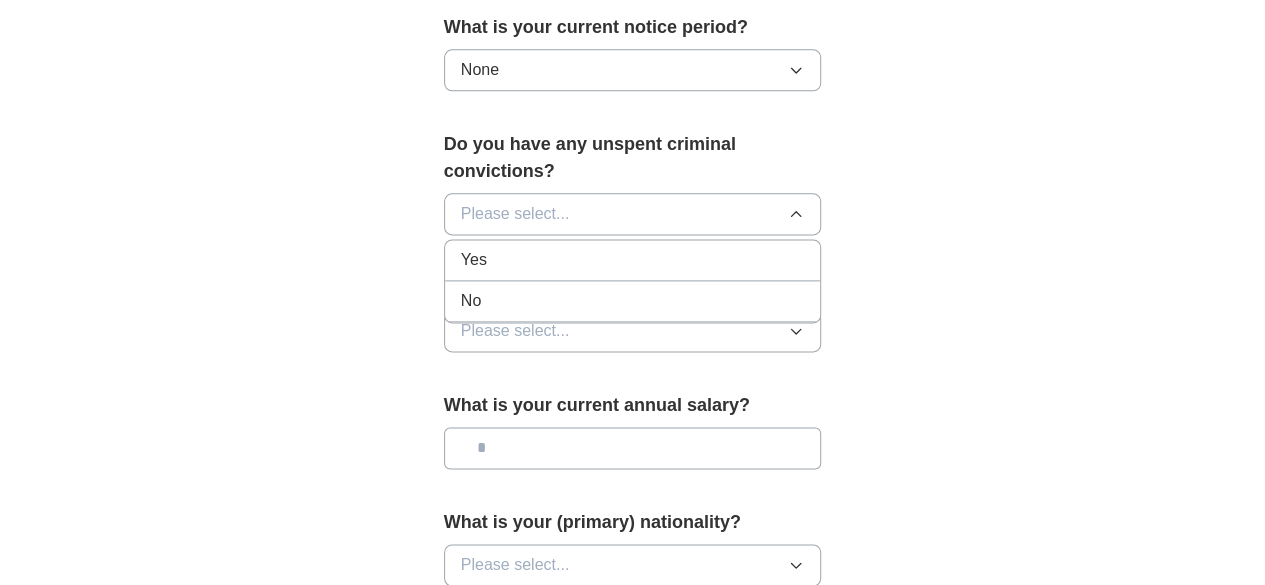 click on "No" at bounding box center (633, 301) 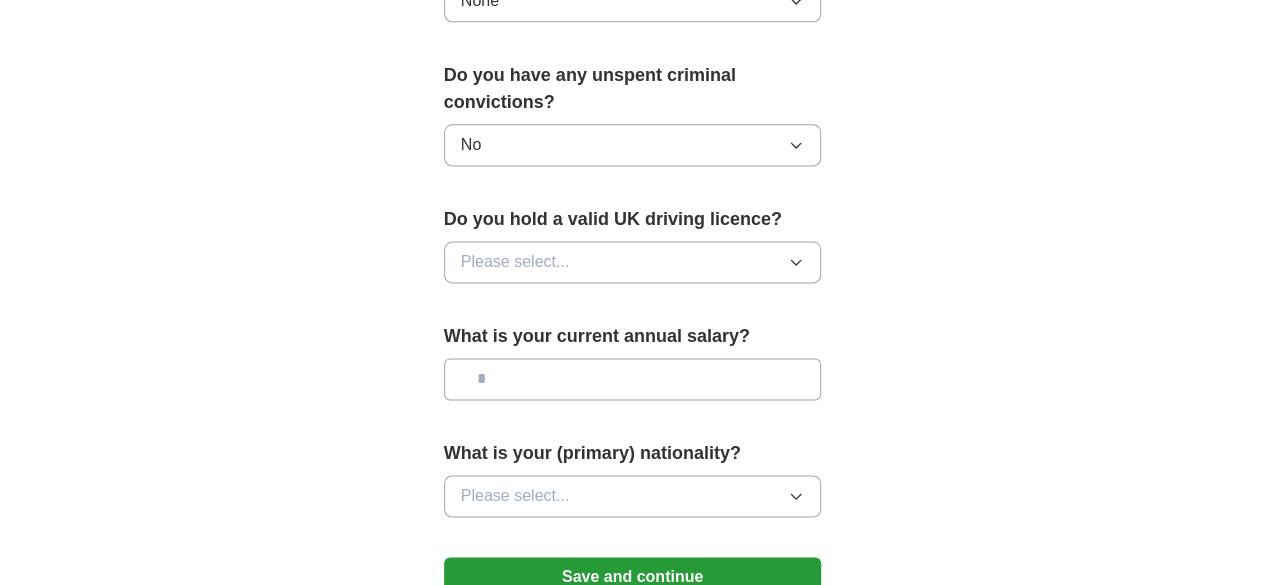 scroll, scrollTop: 1300, scrollLeft: 0, axis: vertical 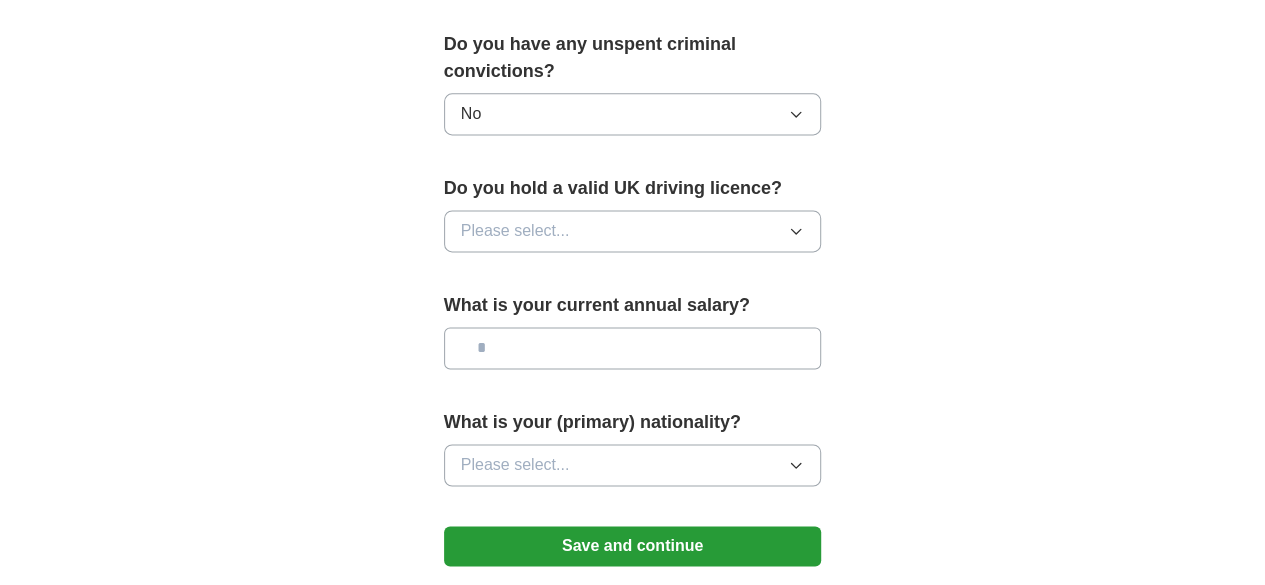 click on "Please select..." at bounding box center (633, 231) 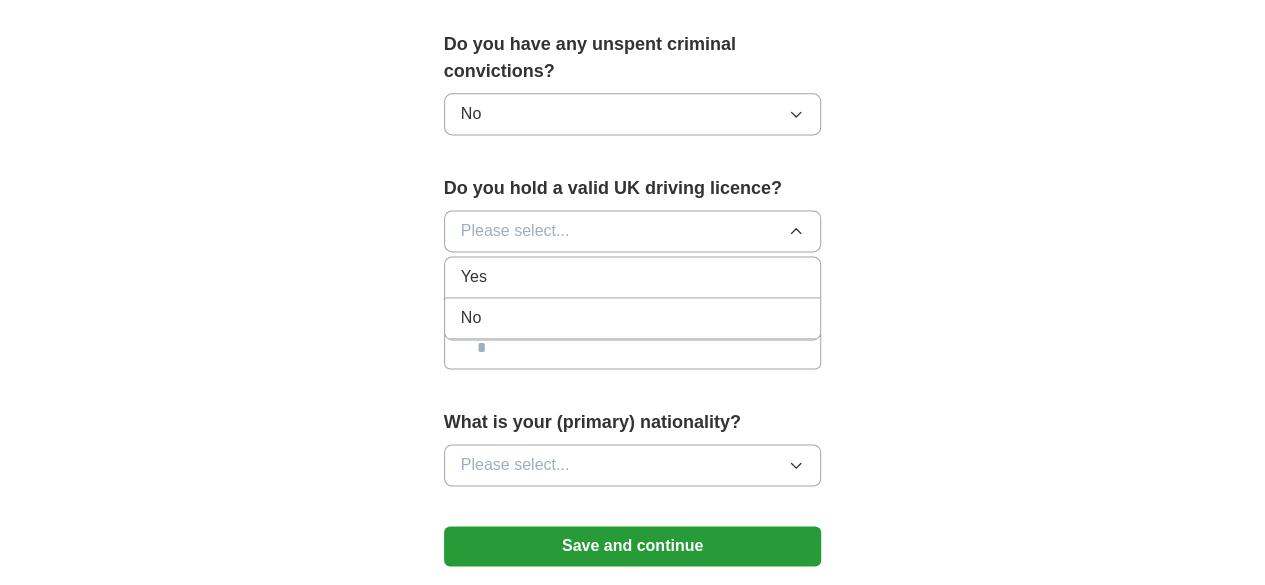 click on "No" at bounding box center [633, 318] 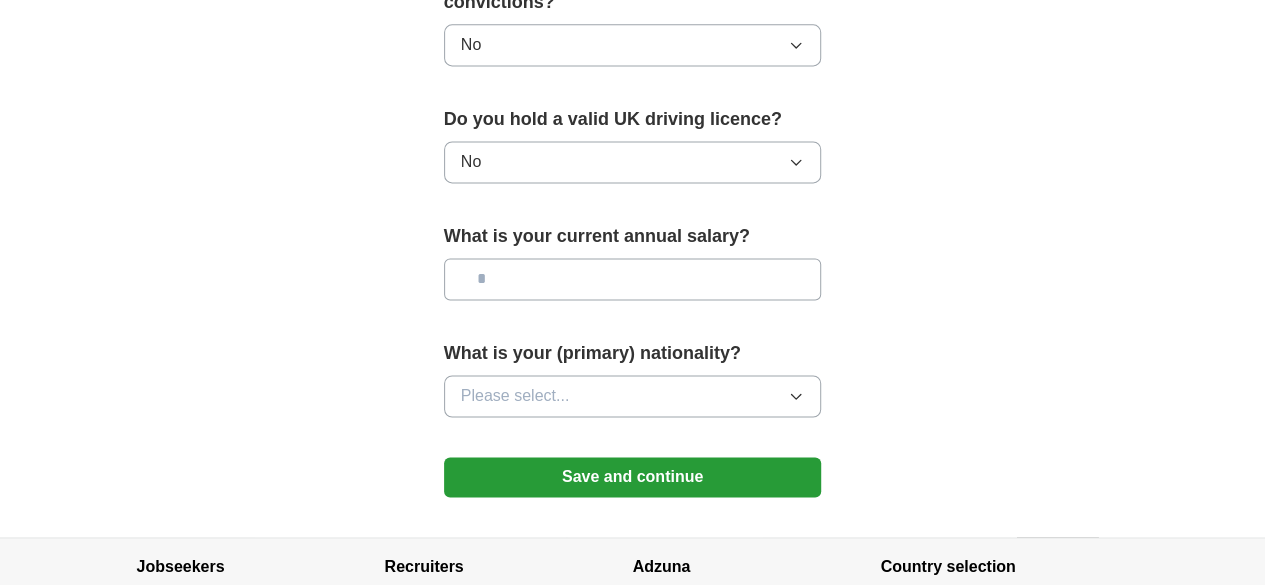 scroll, scrollTop: 1400, scrollLeft: 0, axis: vertical 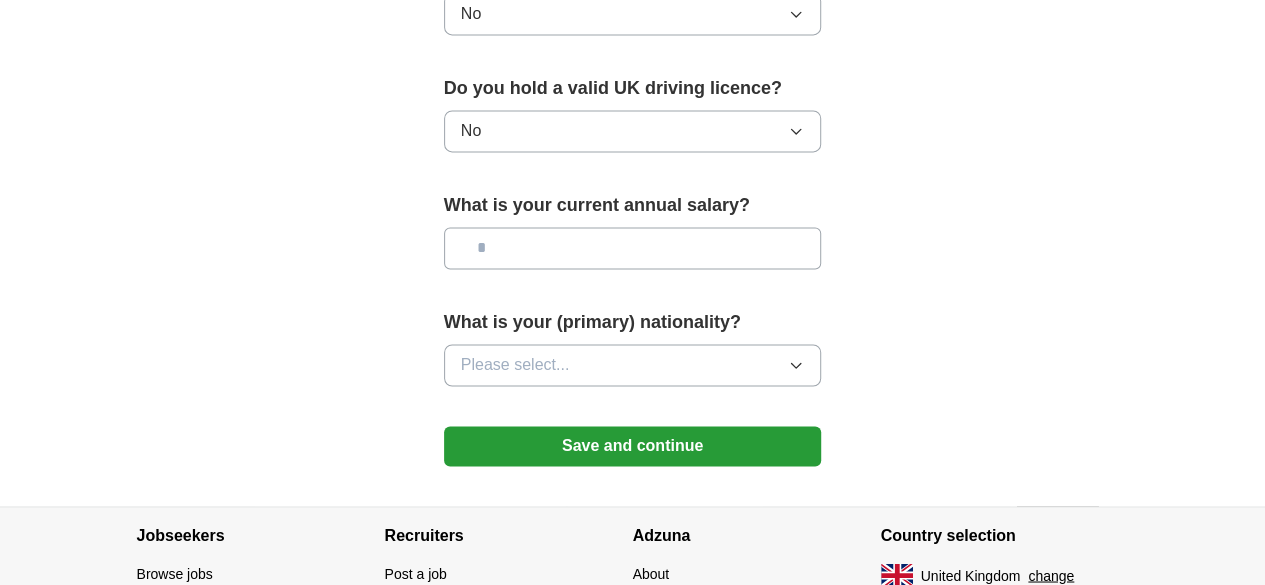 click on "No" at bounding box center (633, 131) 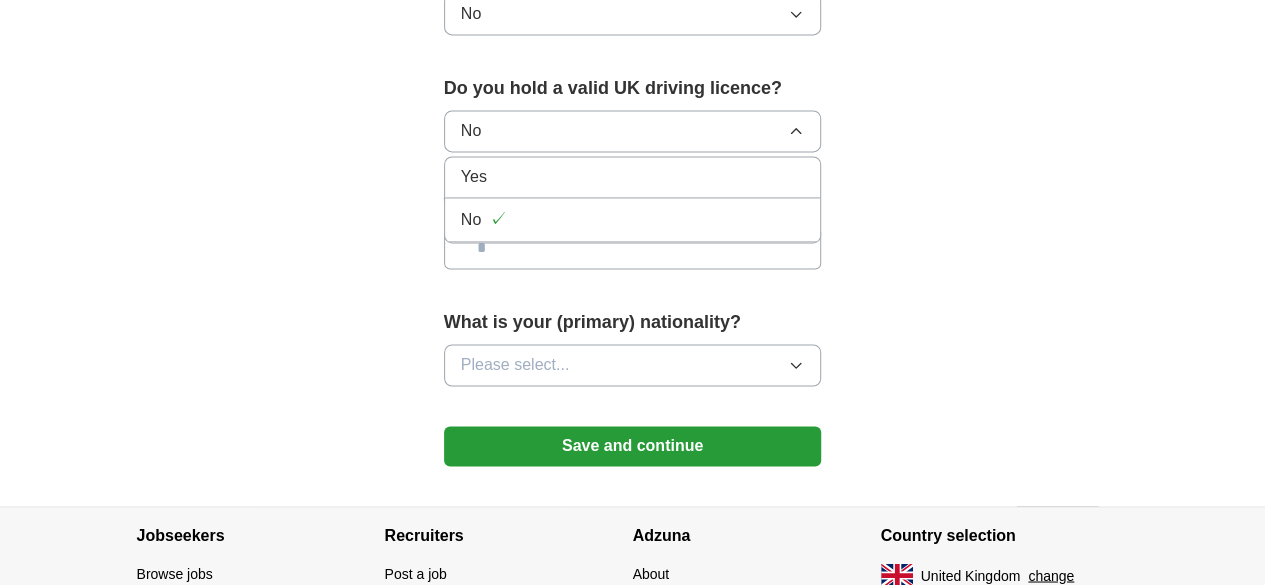 click on "Yes" at bounding box center (633, 177) 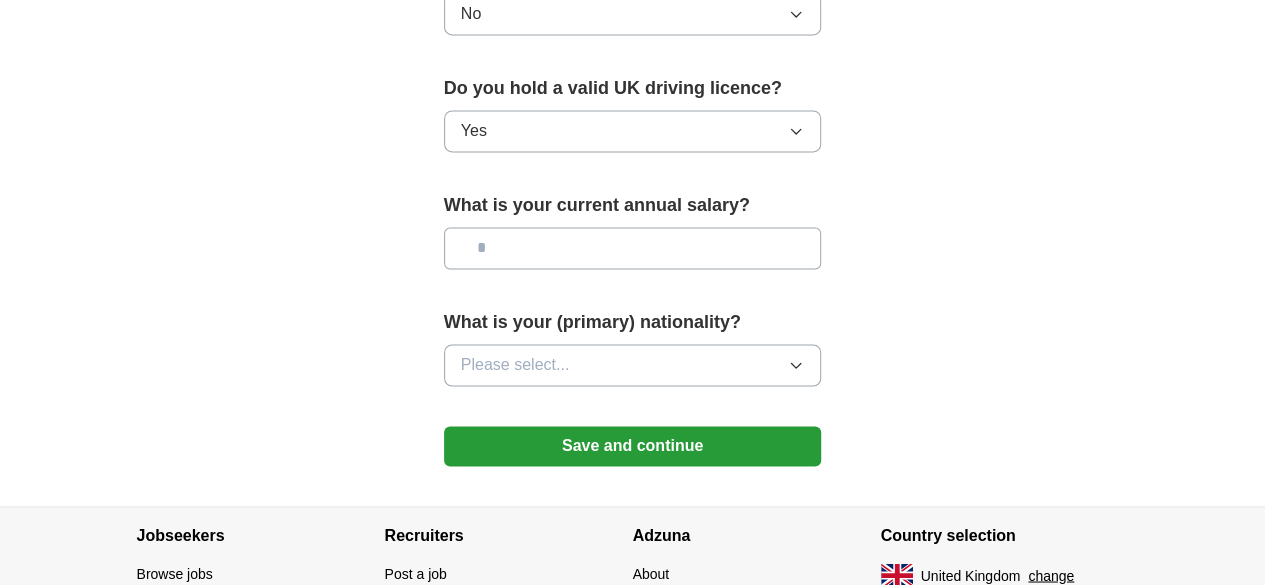 click at bounding box center (633, 248) 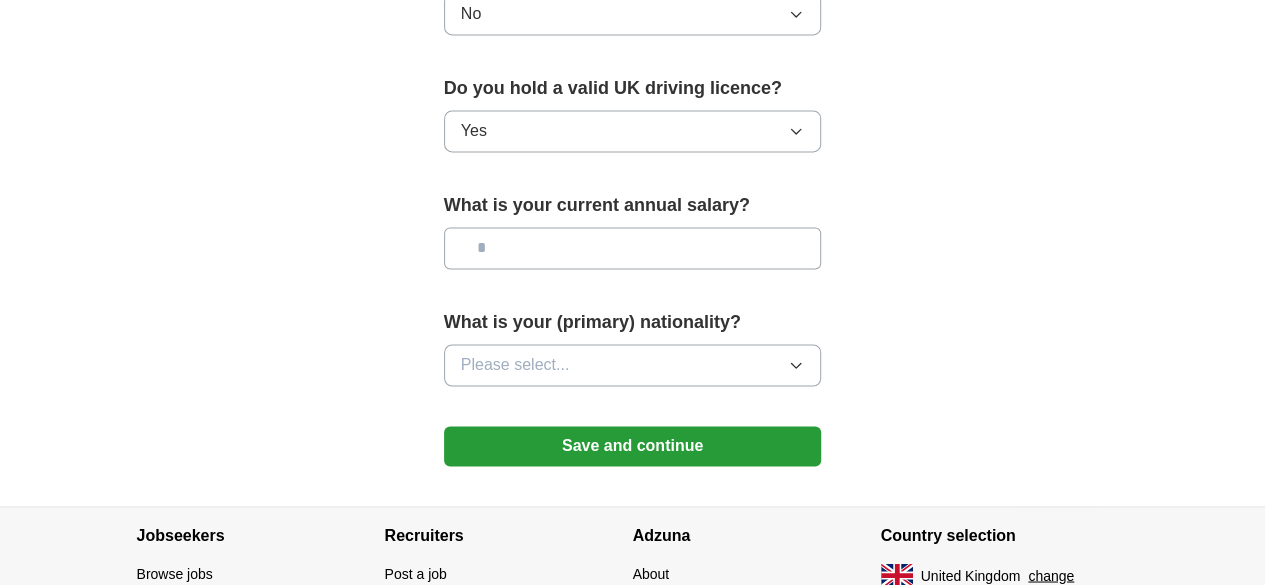click on "Please select..." at bounding box center (633, 365) 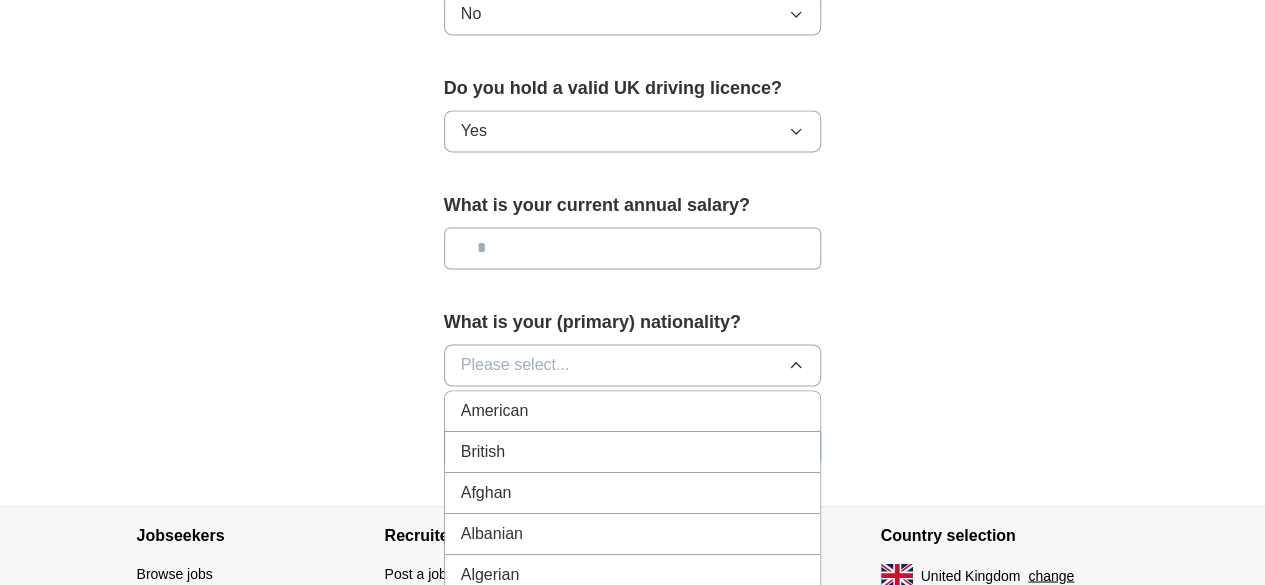 scroll, scrollTop: 1500, scrollLeft: 0, axis: vertical 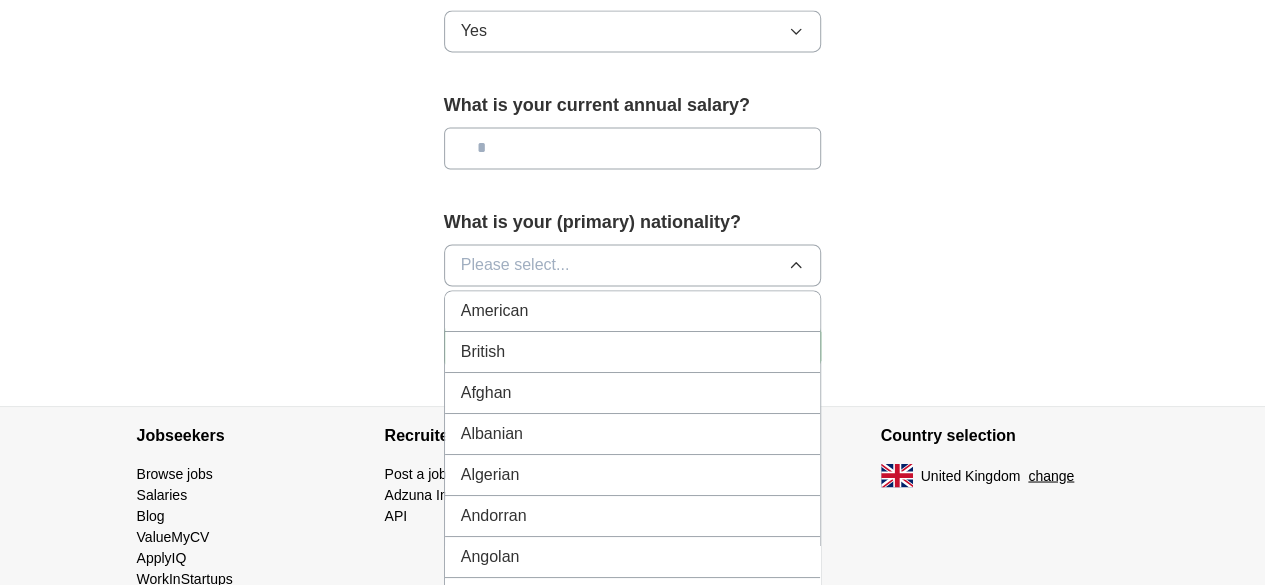 click on "British" at bounding box center [633, 352] 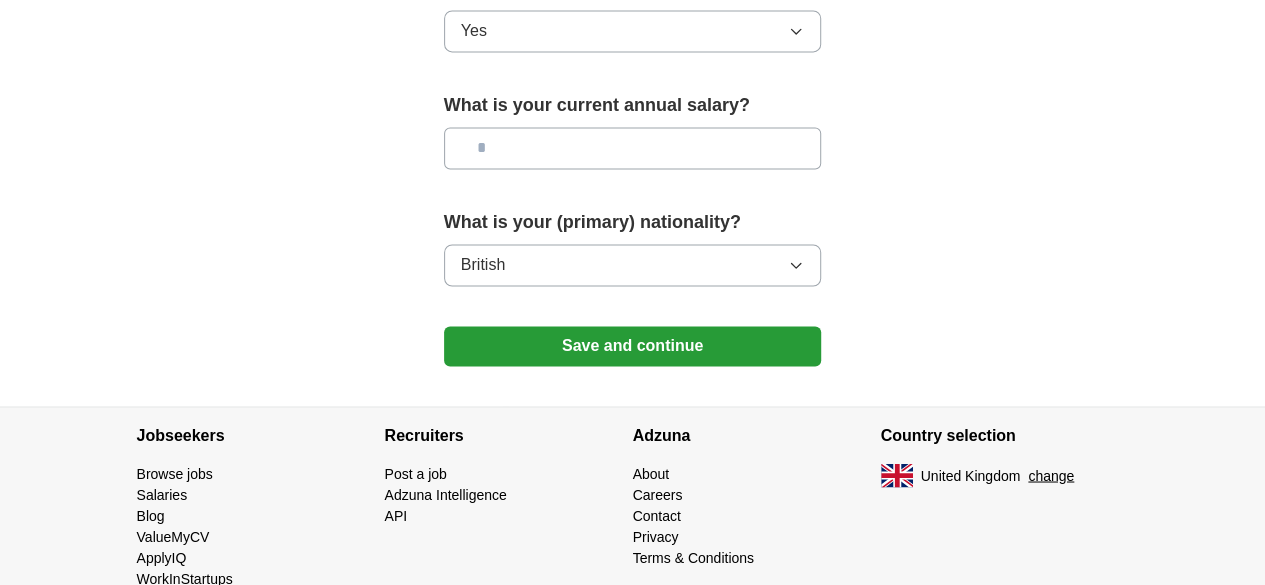 scroll, scrollTop: 1400, scrollLeft: 0, axis: vertical 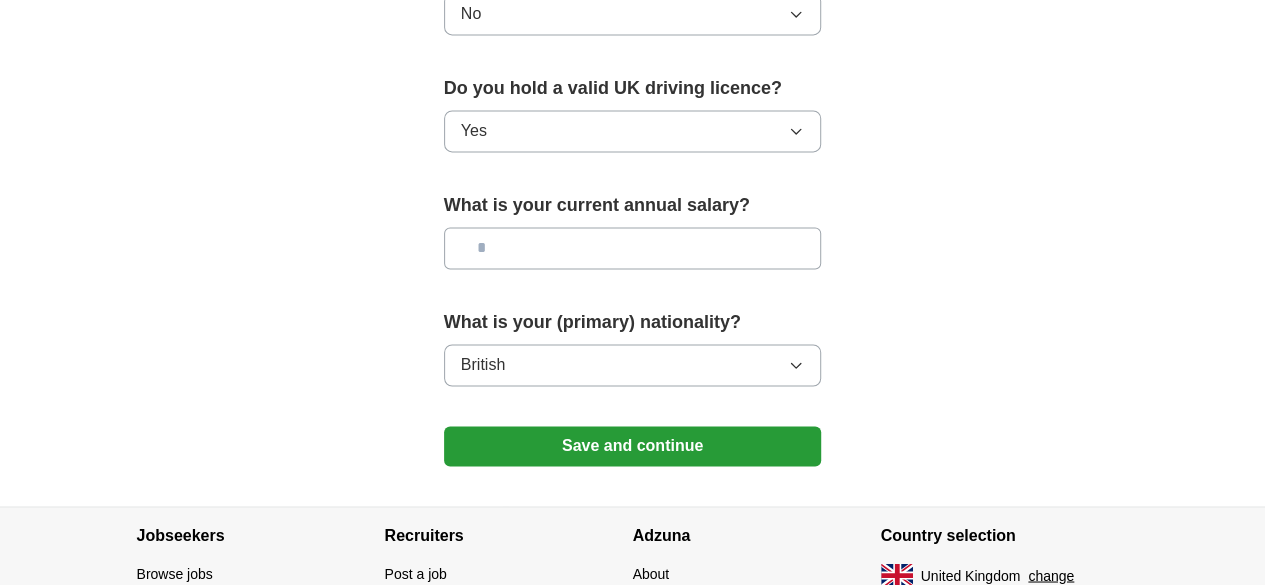 click at bounding box center (633, 248) 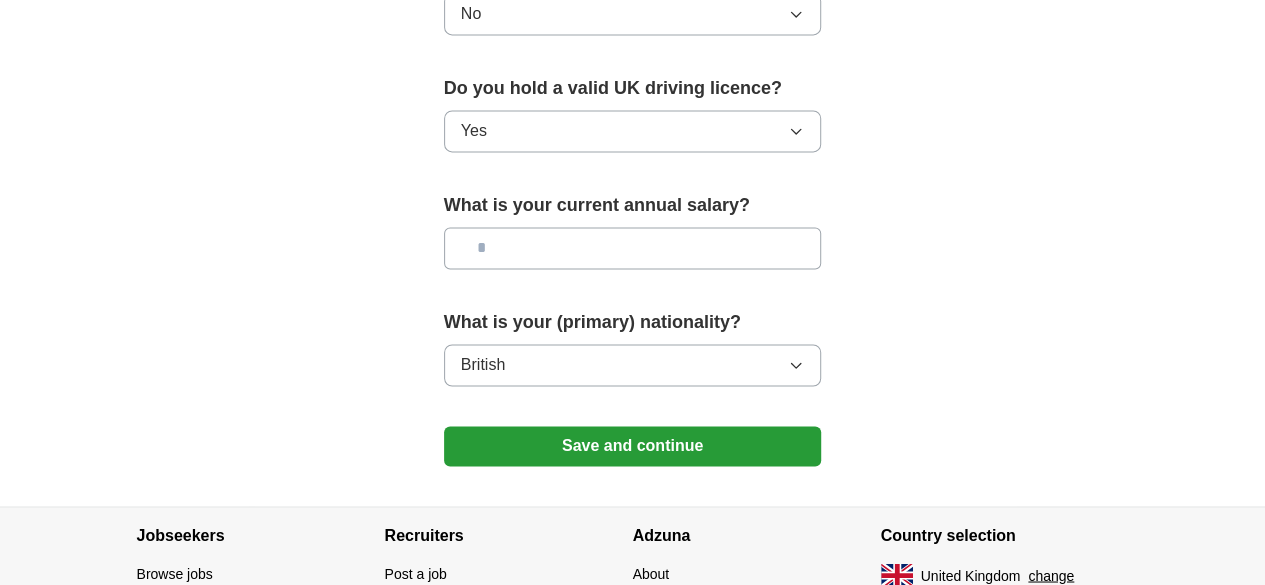 drag, startPoint x: 708, startPoint y: 389, endPoint x: 707, endPoint y: 399, distance: 10.049875 